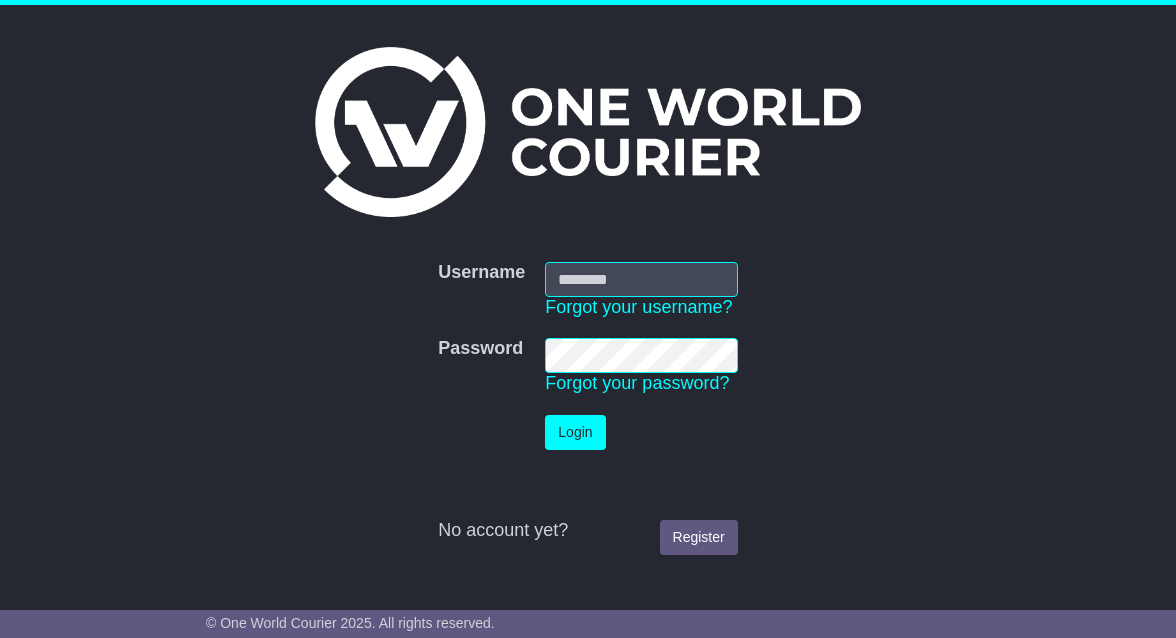 scroll, scrollTop: 0, scrollLeft: 0, axis: both 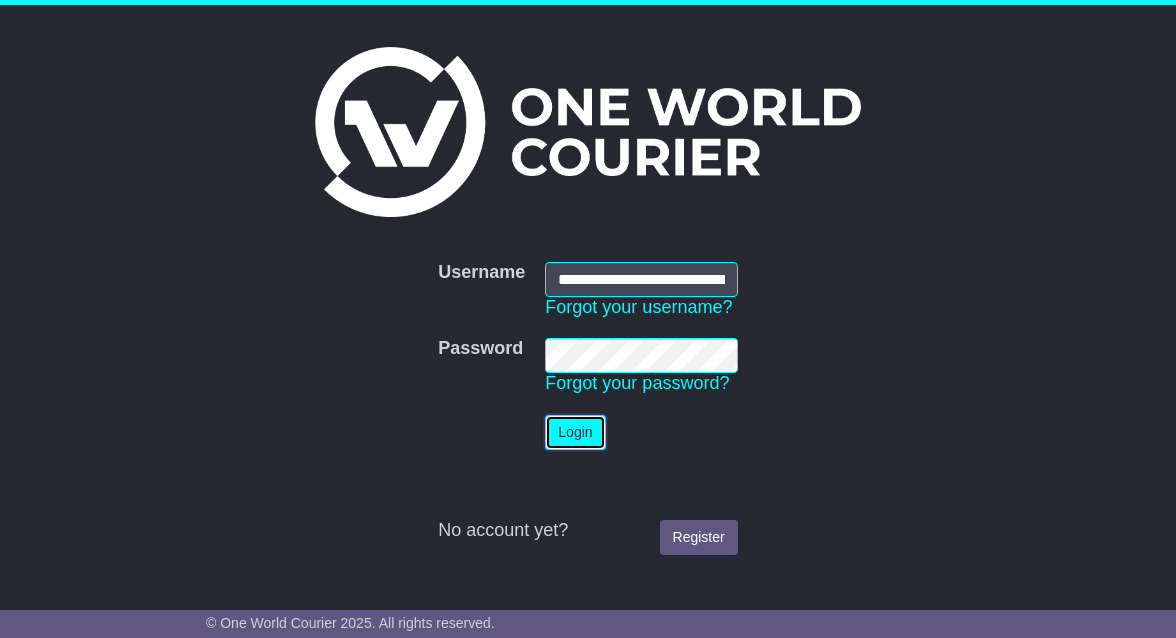 click on "Login" at bounding box center [575, 432] 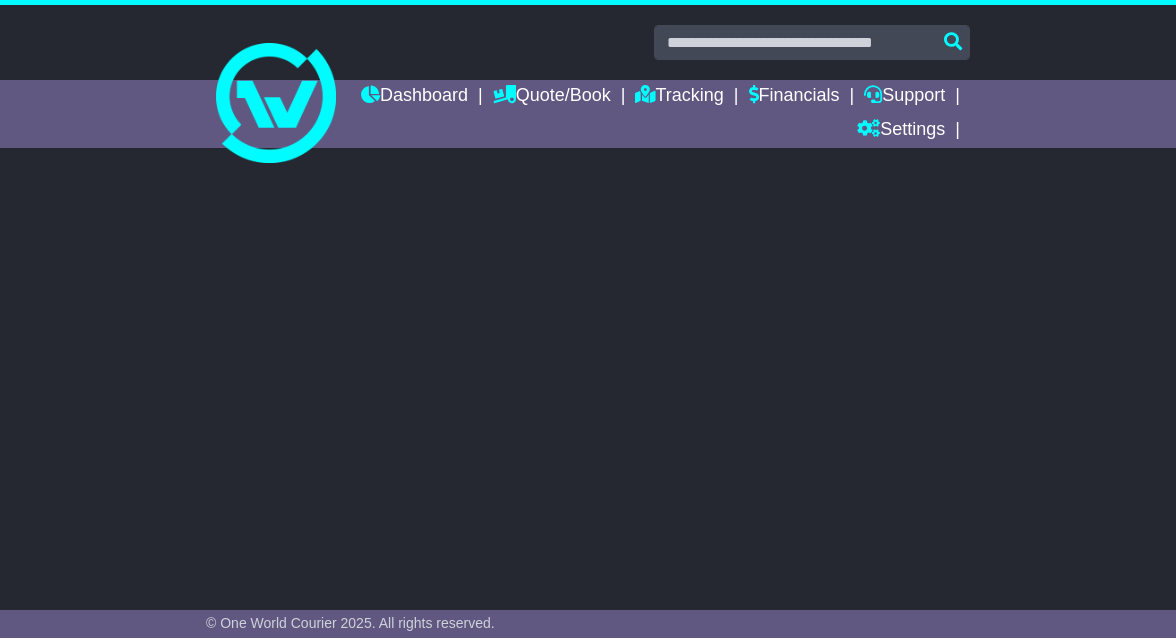 scroll, scrollTop: 0, scrollLeft: 0, axis: both 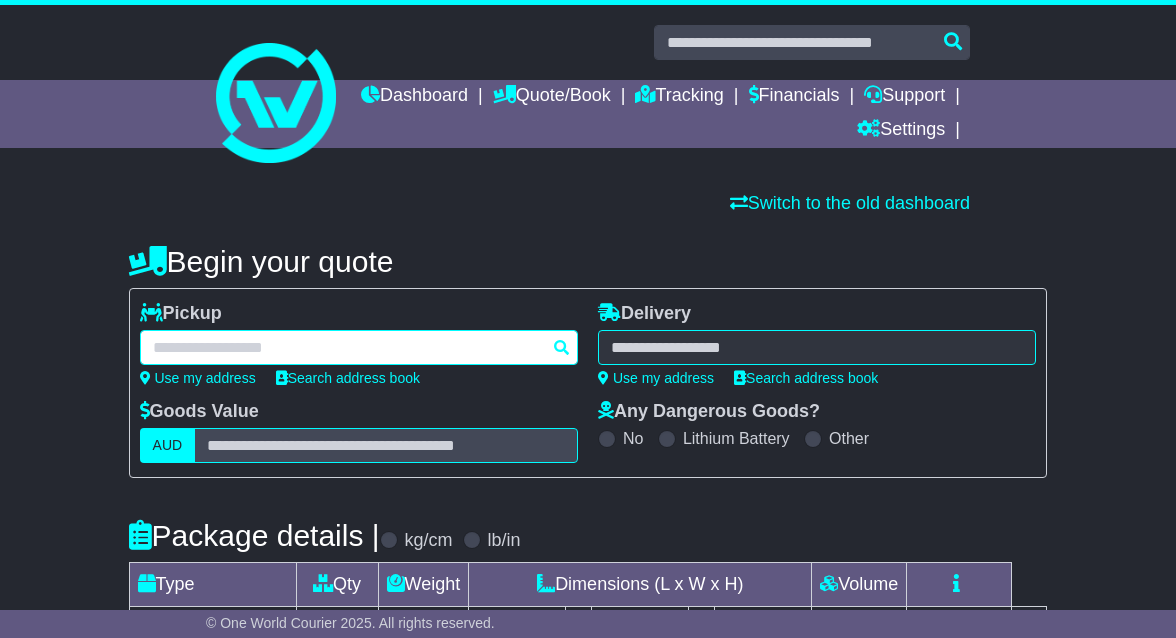 click at bounding box center (359, 347) 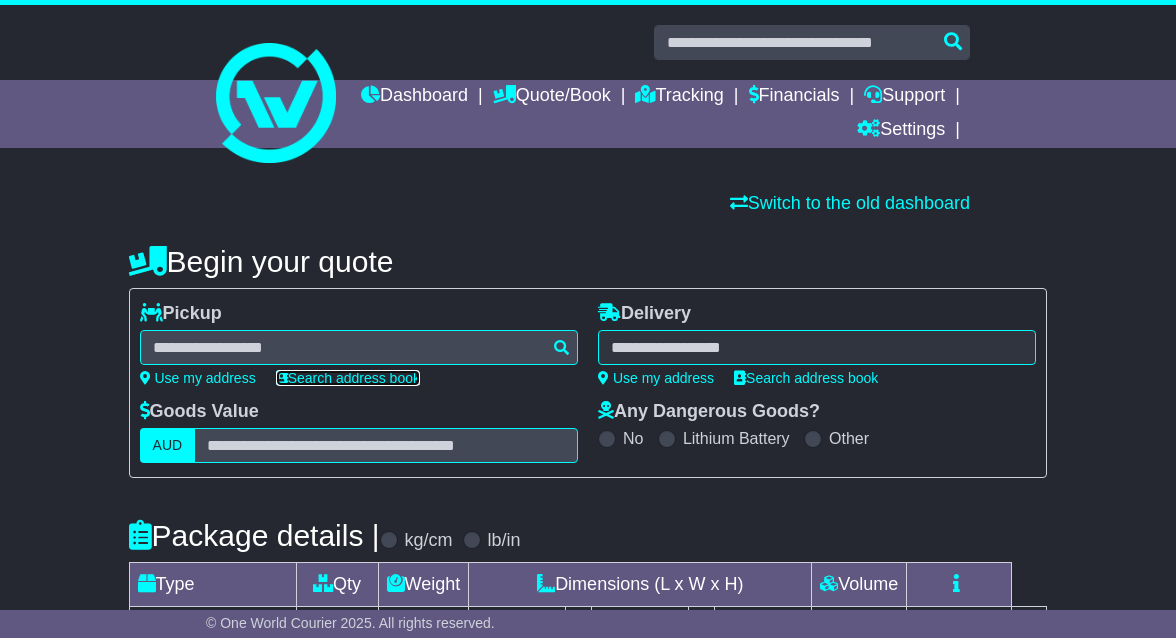 click on "Search address book" at bounding box center [348, 378] 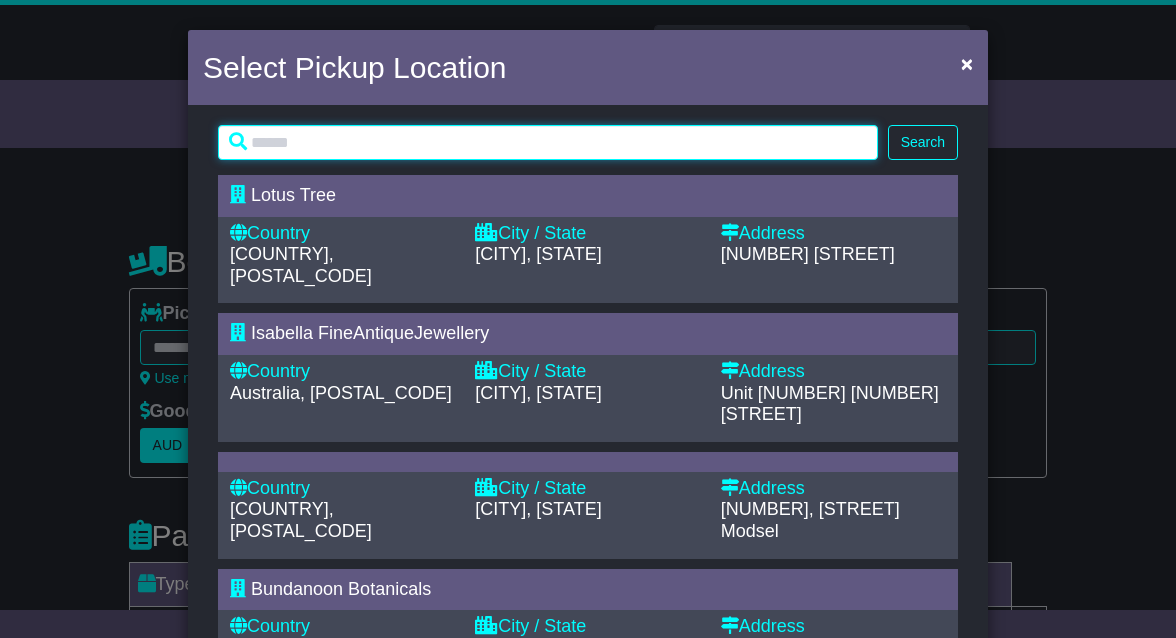 click at bounding box center (548, 142) 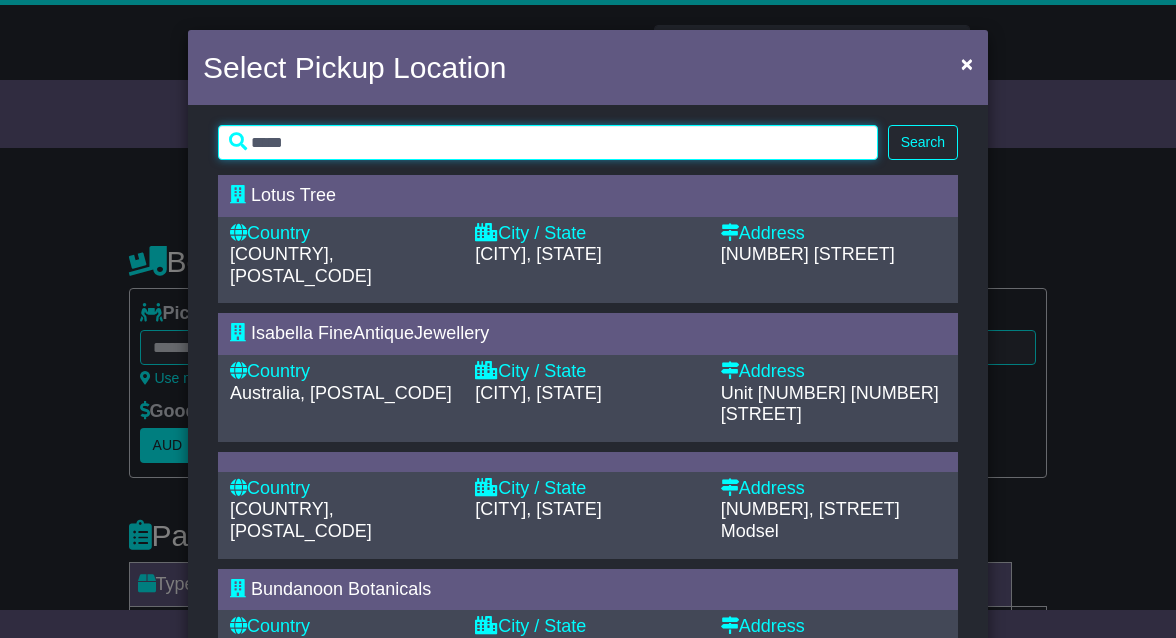 type on "*****" 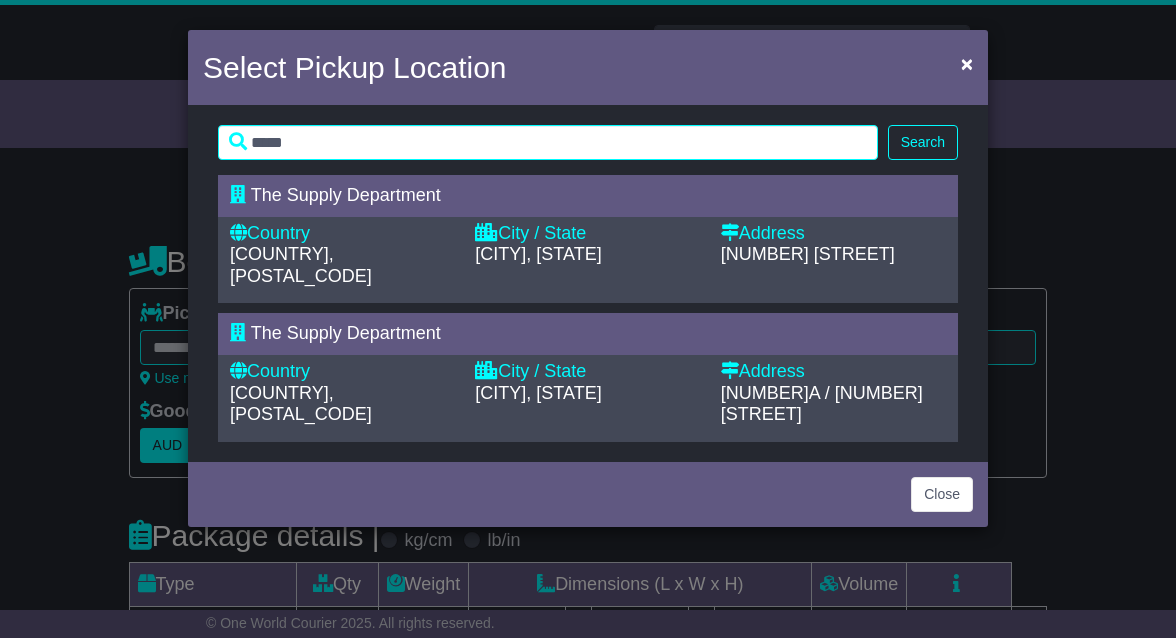 click on "The Supply Department" at bounding box center [346, 195] 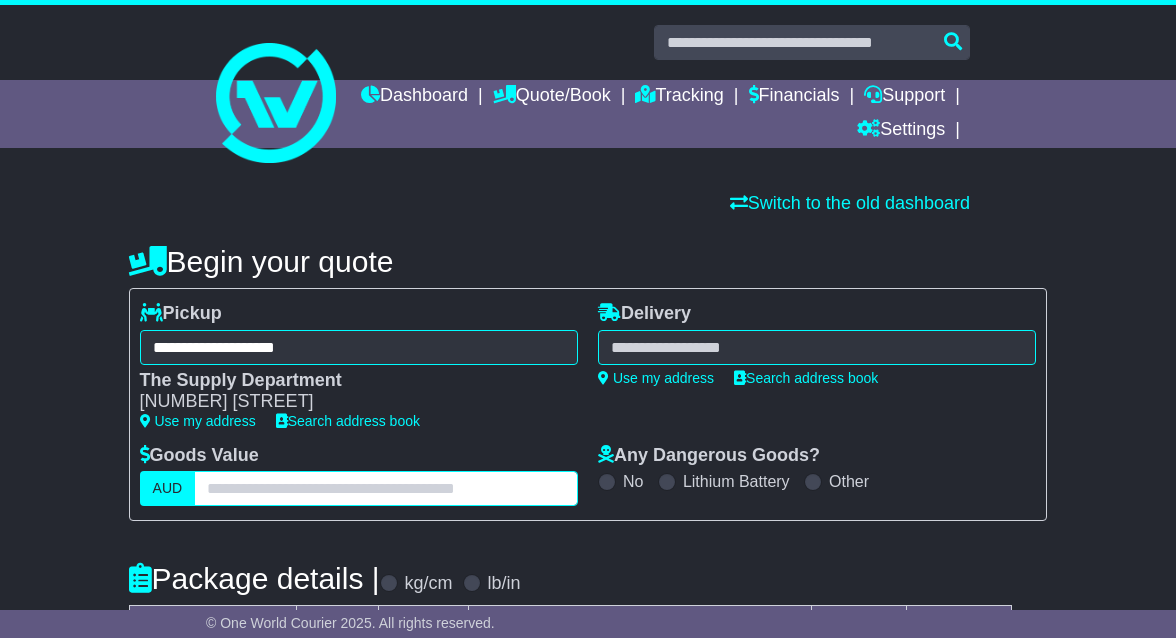 click at bounding box center (386, 488) 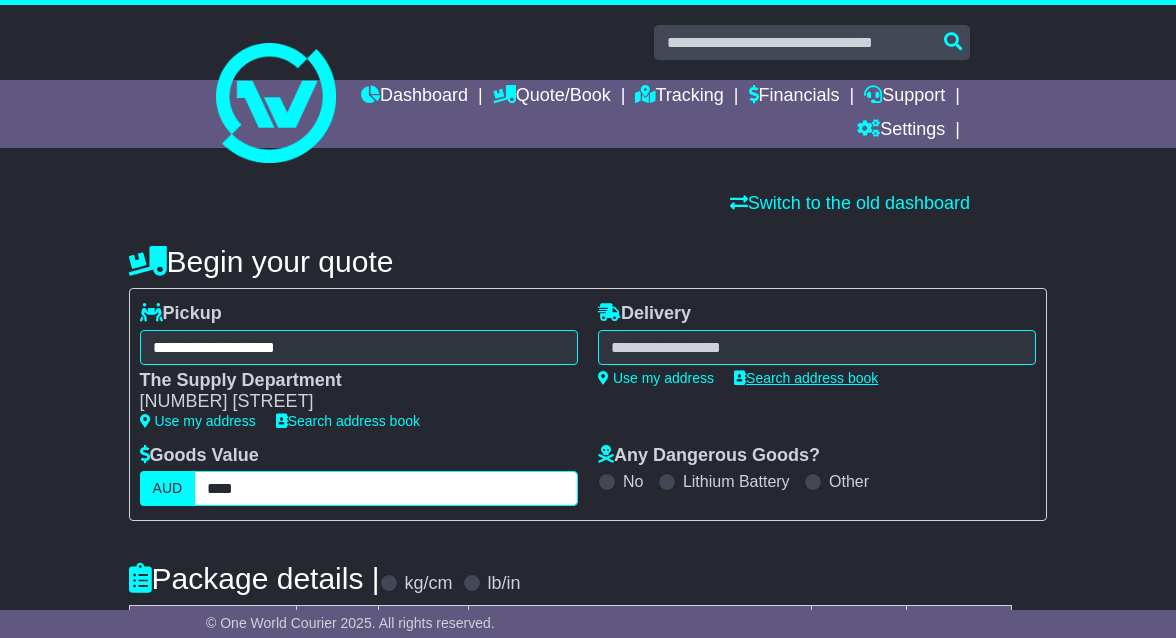 type on "****" 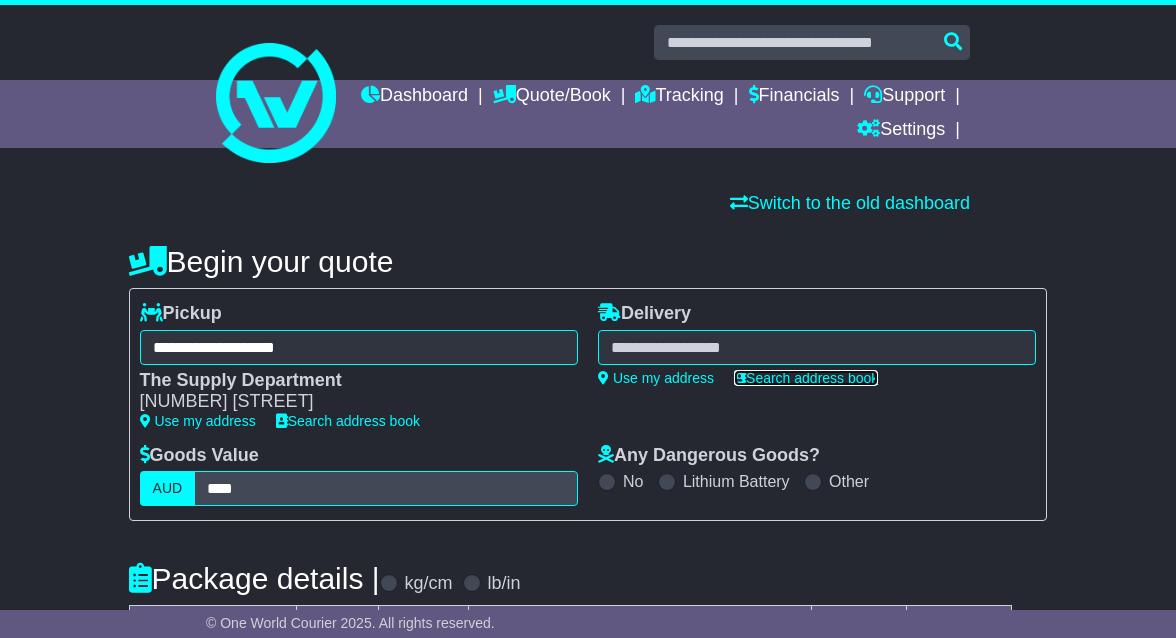 click on "Search address book" at bounding box center (806, 378) 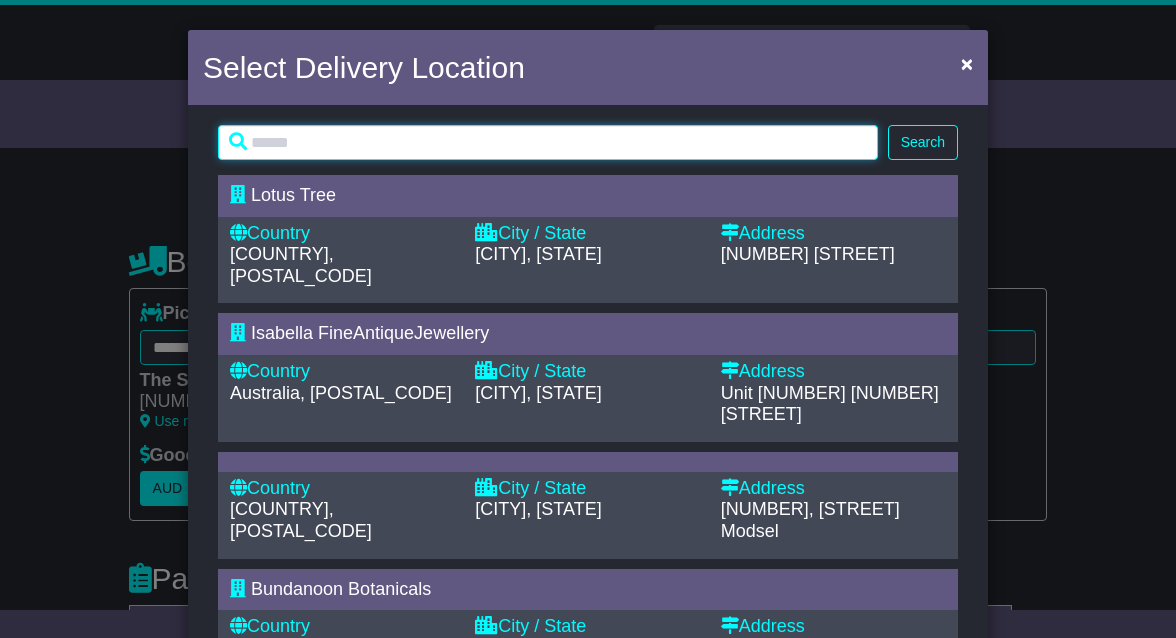 click at bounding box center [548, 142] 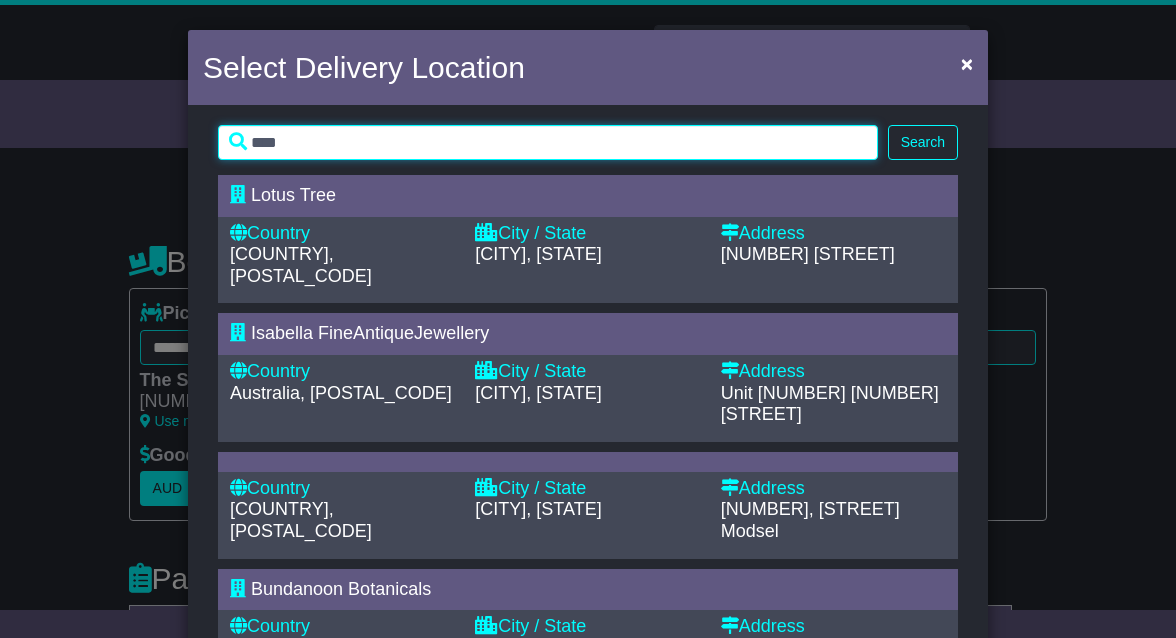 type on "****" 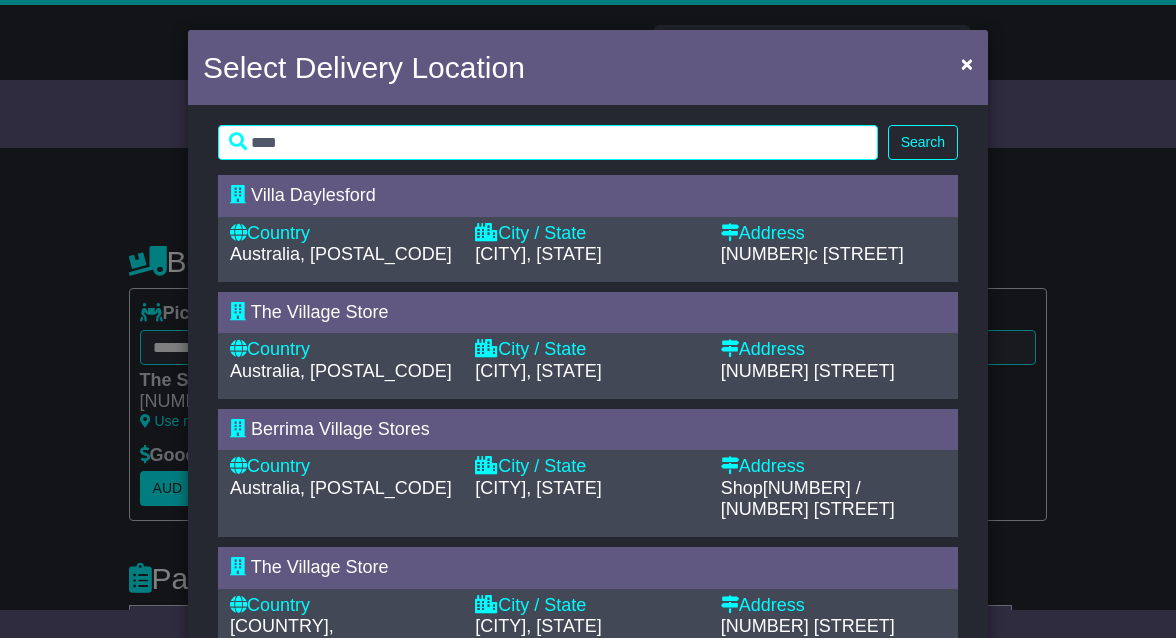 click on "Villa Daylesford" at bounding box center [578, 196] 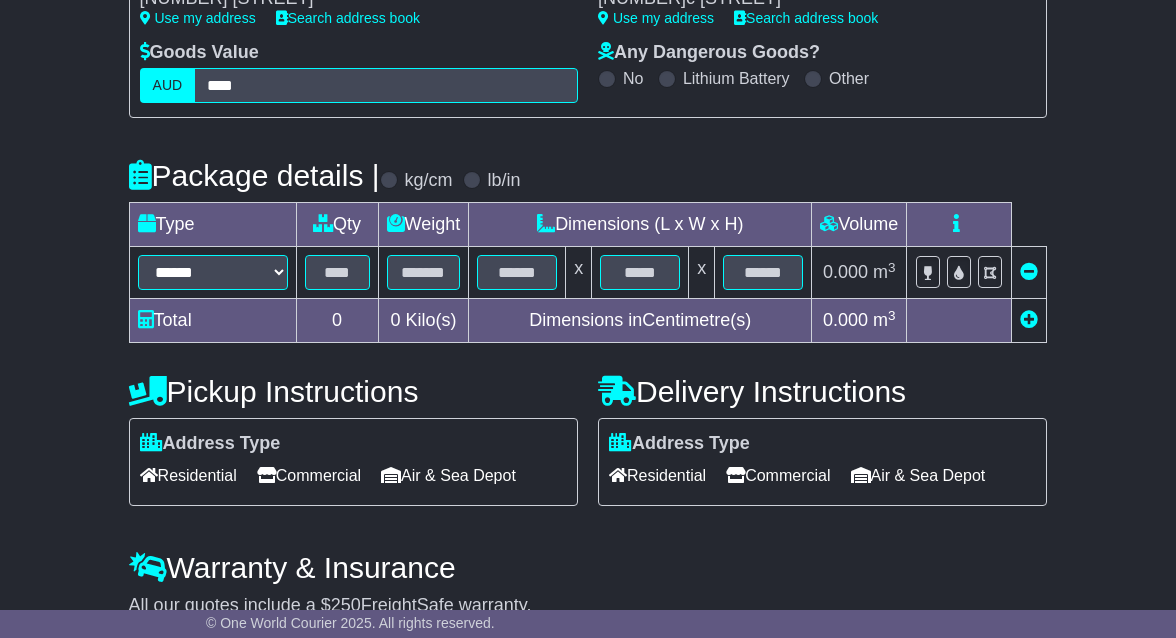 scroll, scrollTop: 419, scrollLeft: 0, axis: vertical 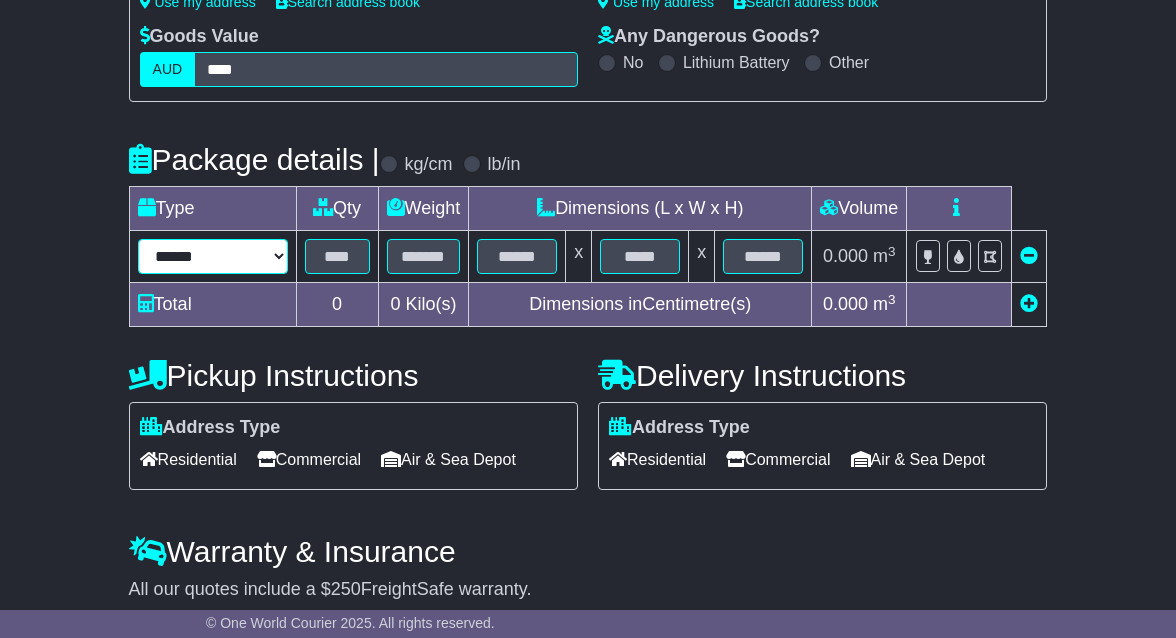 click on "****** ****** *** ******** ***** **** **** ****** *** *******" at bounding box center (213, 256) 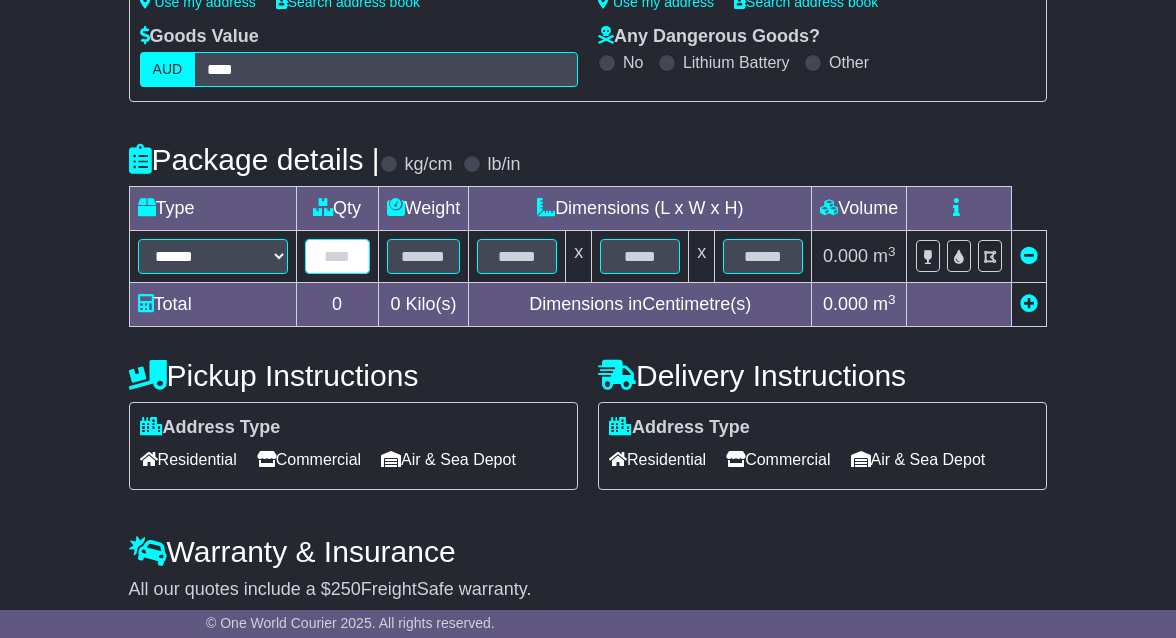 click at bounding box center (337, 256) 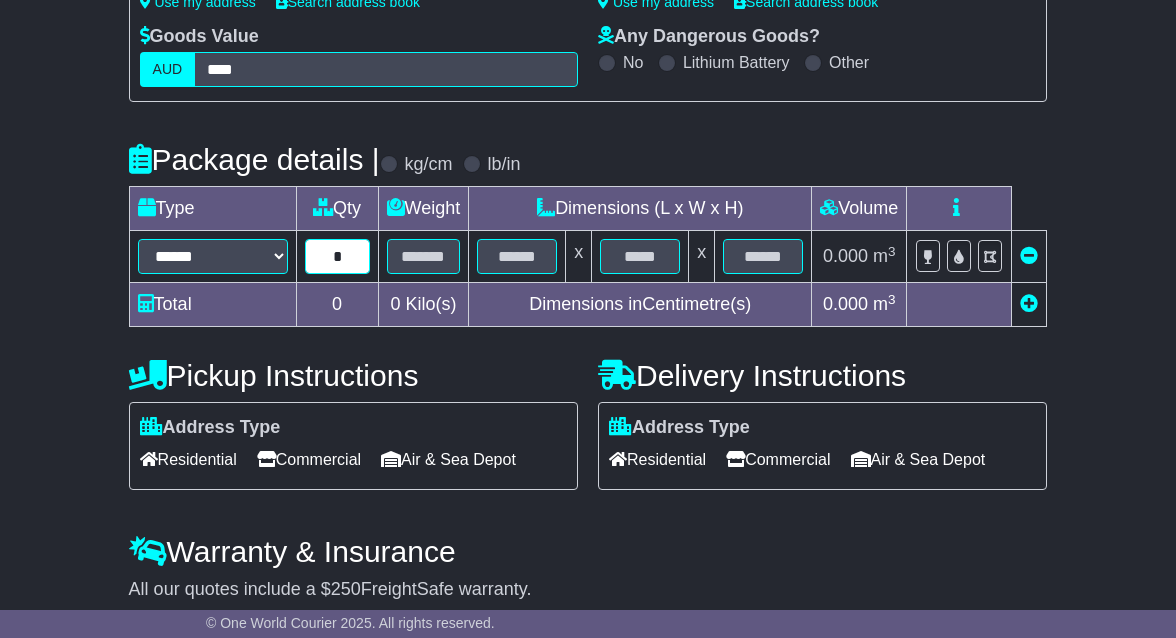 type on "*" 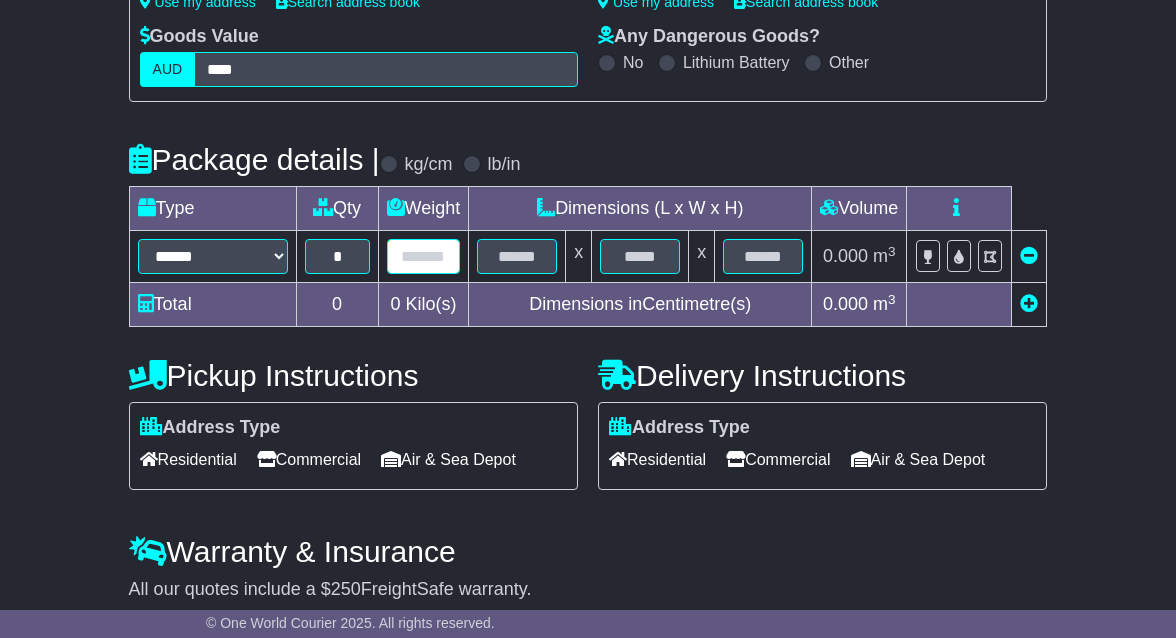 click at bounding box center (424, 256) 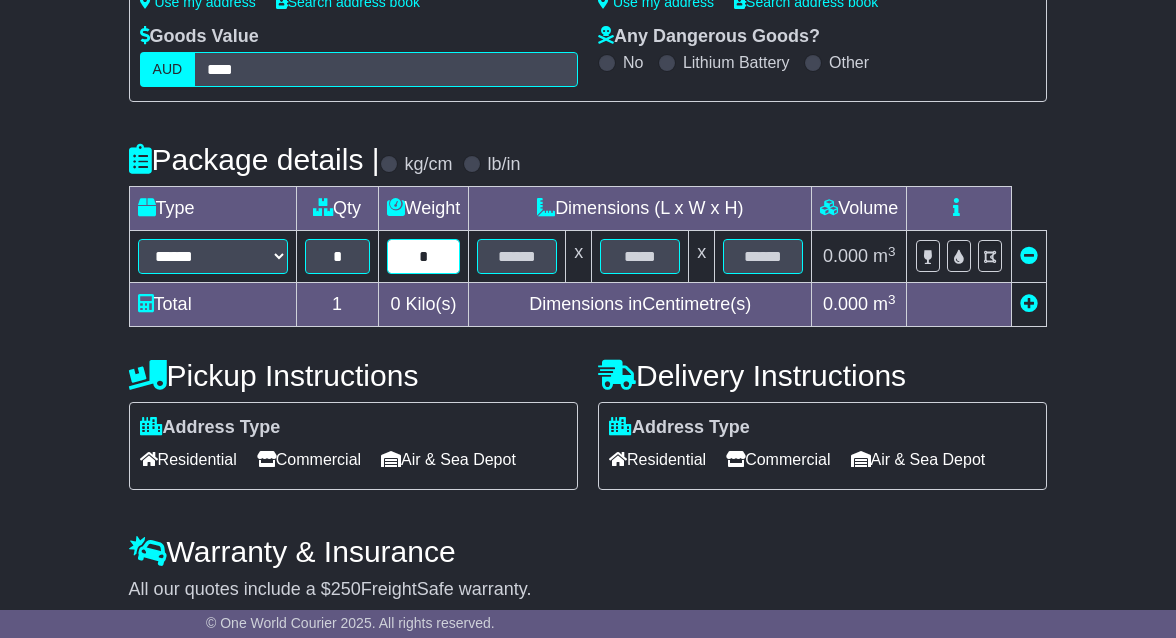 type on "*" 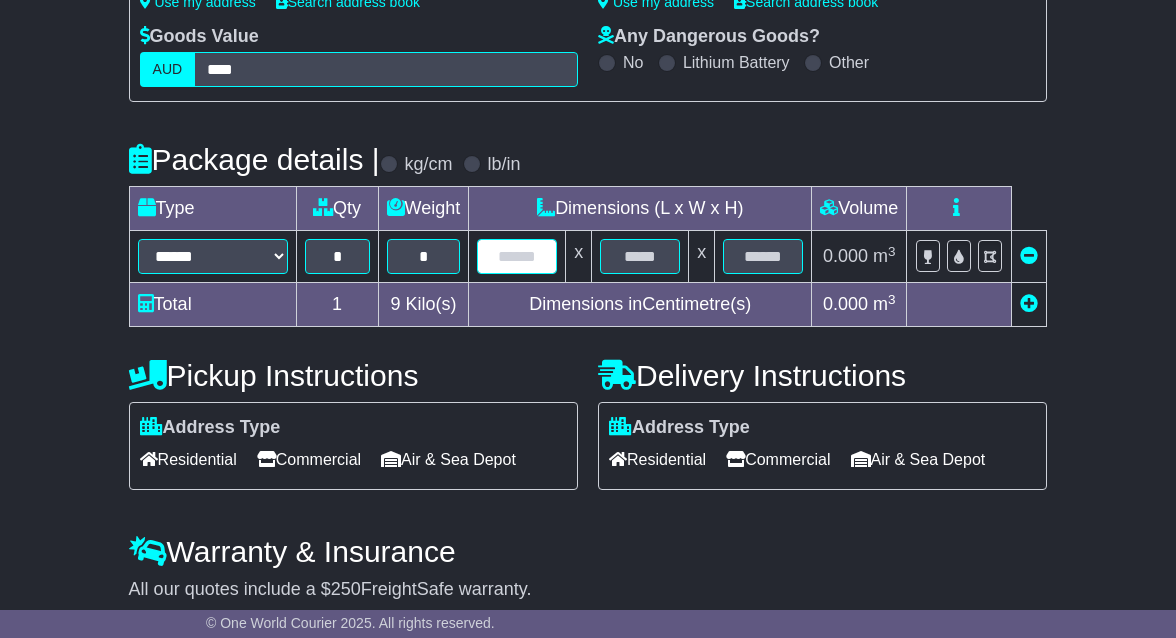 click at bounding box center (517, 256) 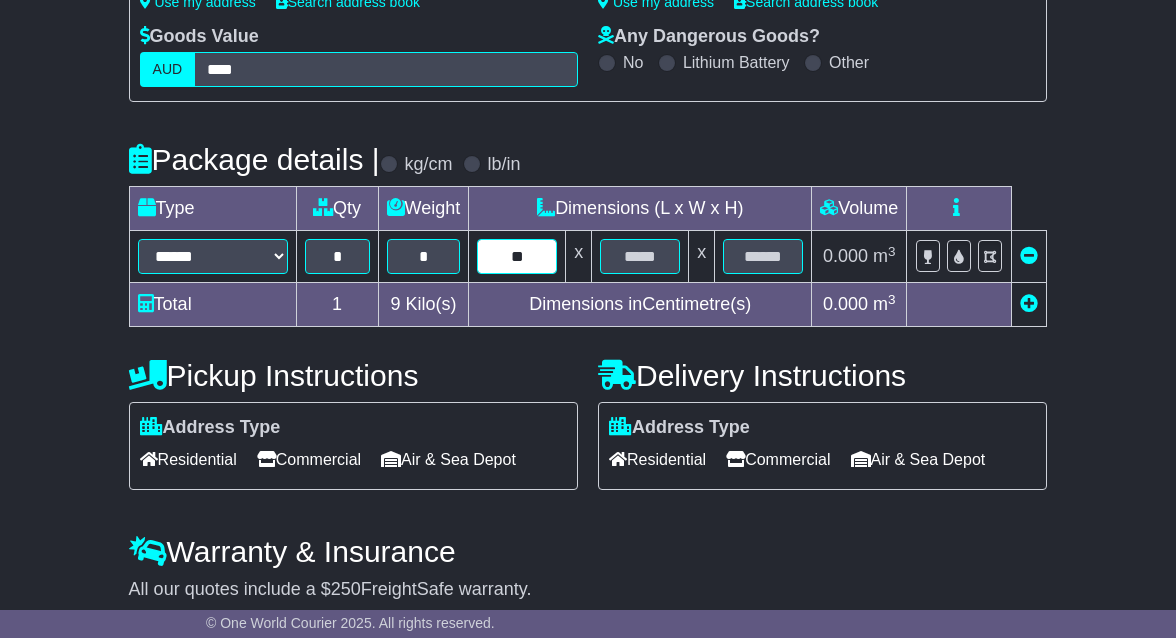 type on "**" 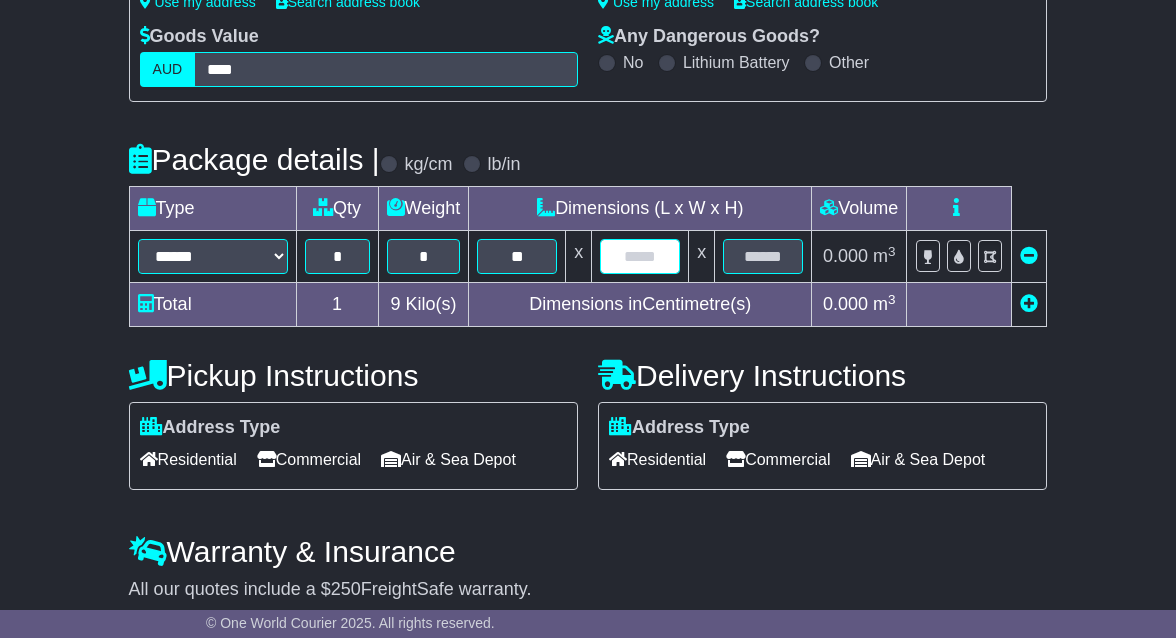 click at bounding box center (640, 256) 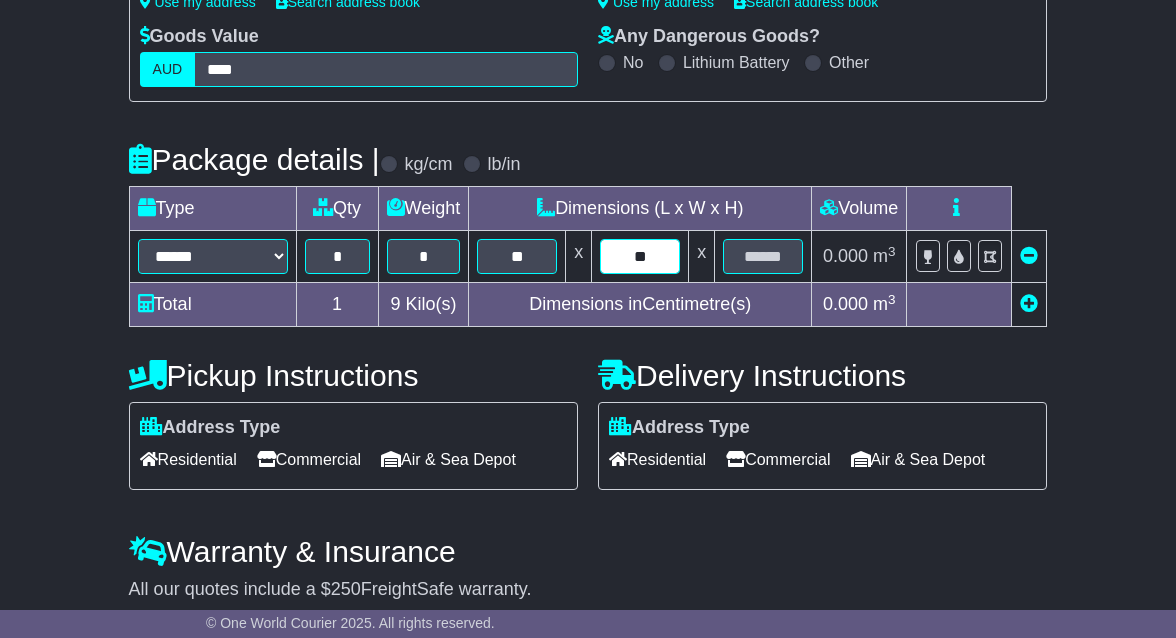 type on "**" 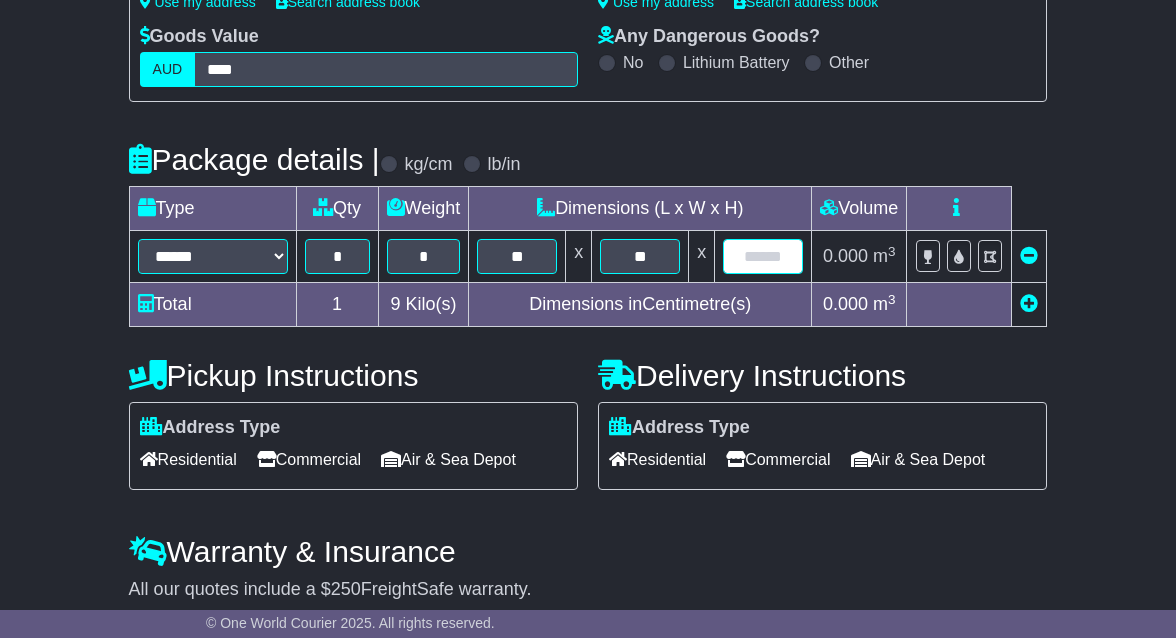 click at bounding box center (763, 256) 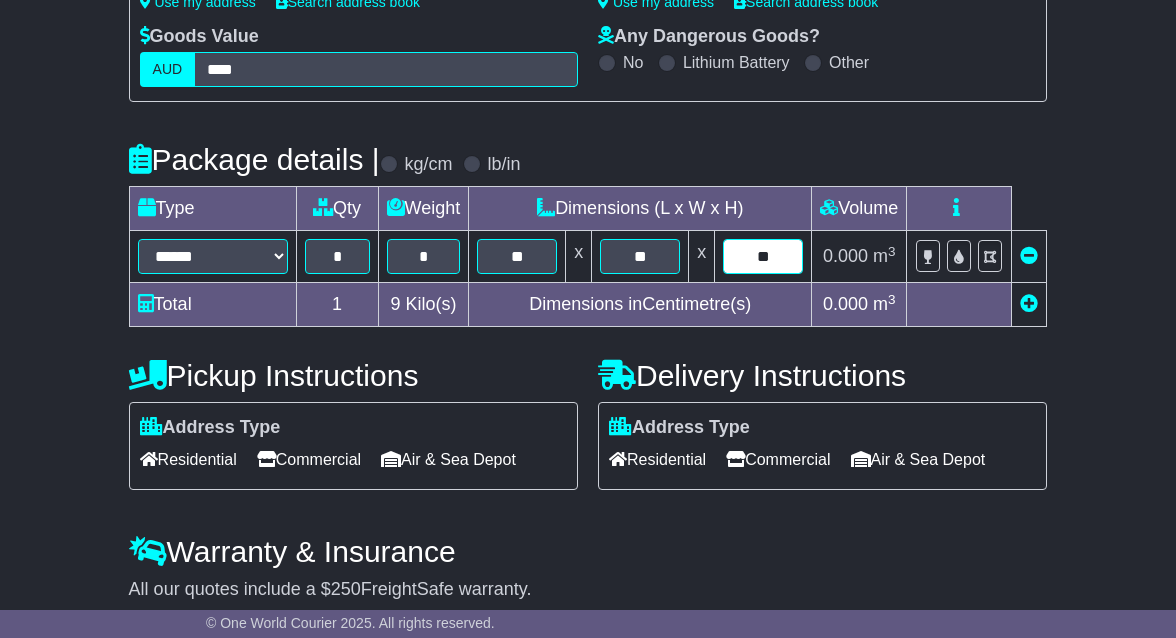 type on "**" 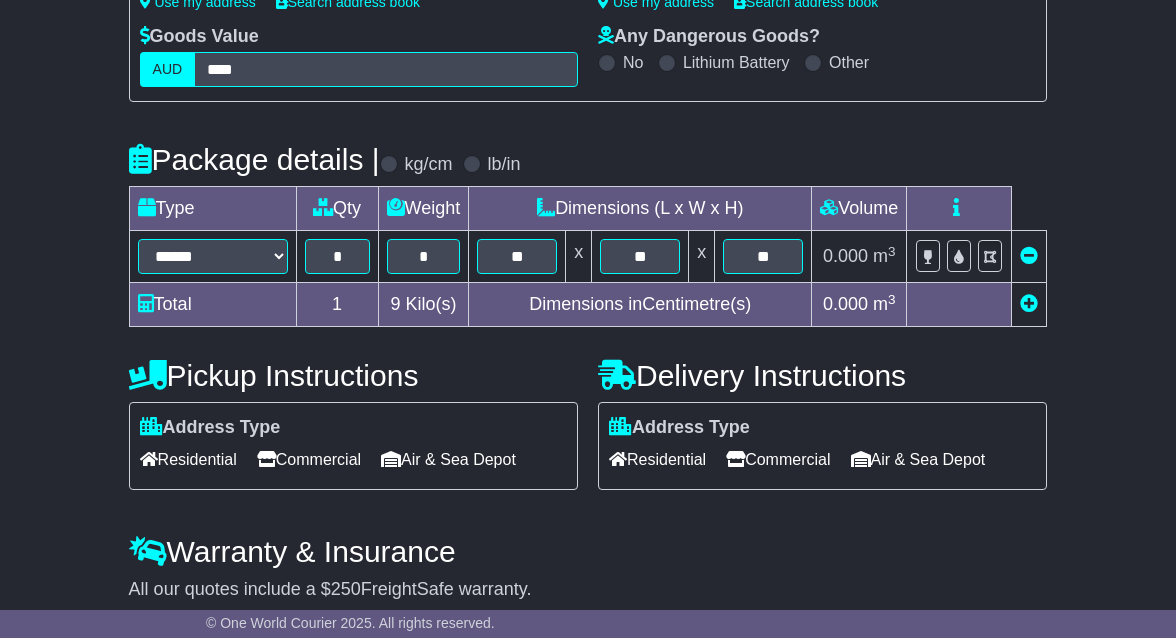 click at bounding box center [1029, 303] 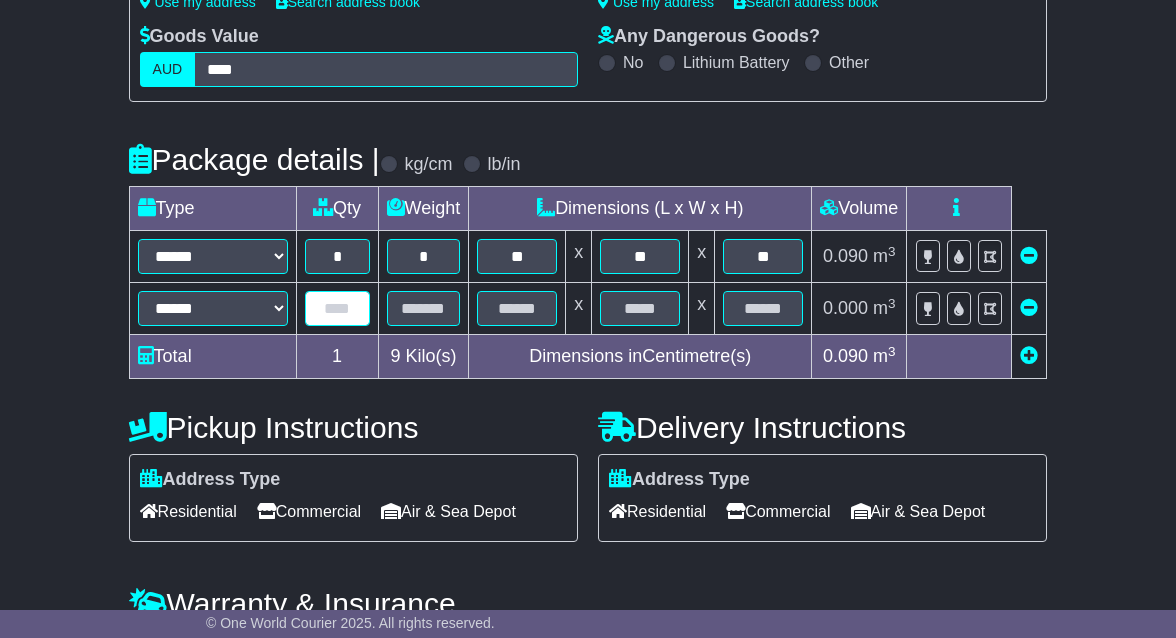 click at bounding box center [337, 308] 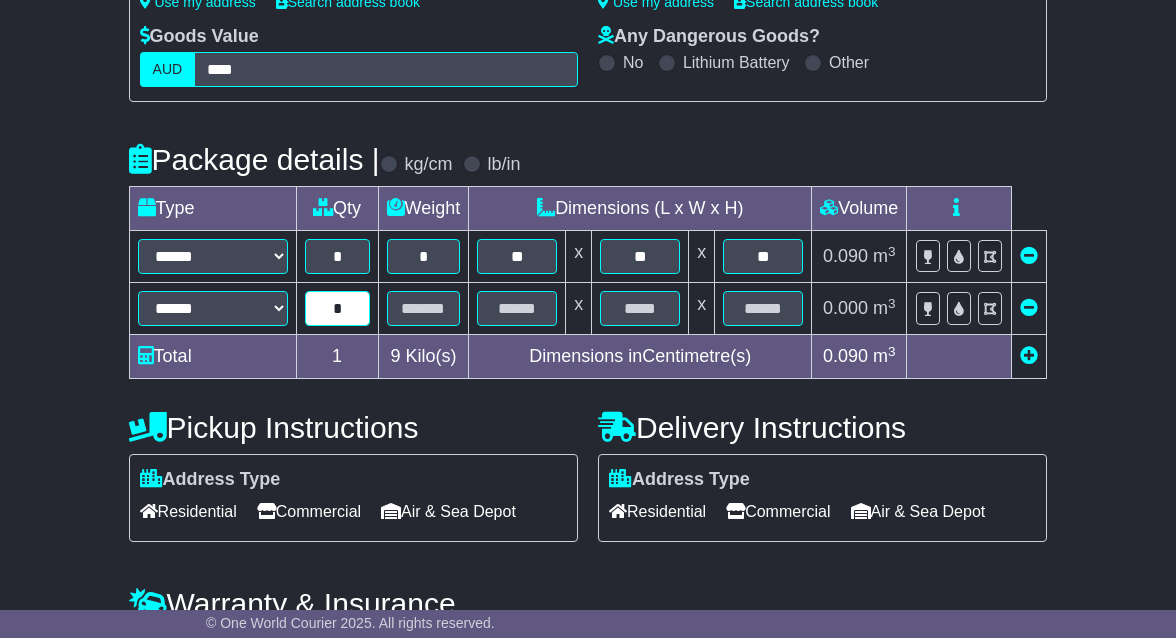 type on "*" 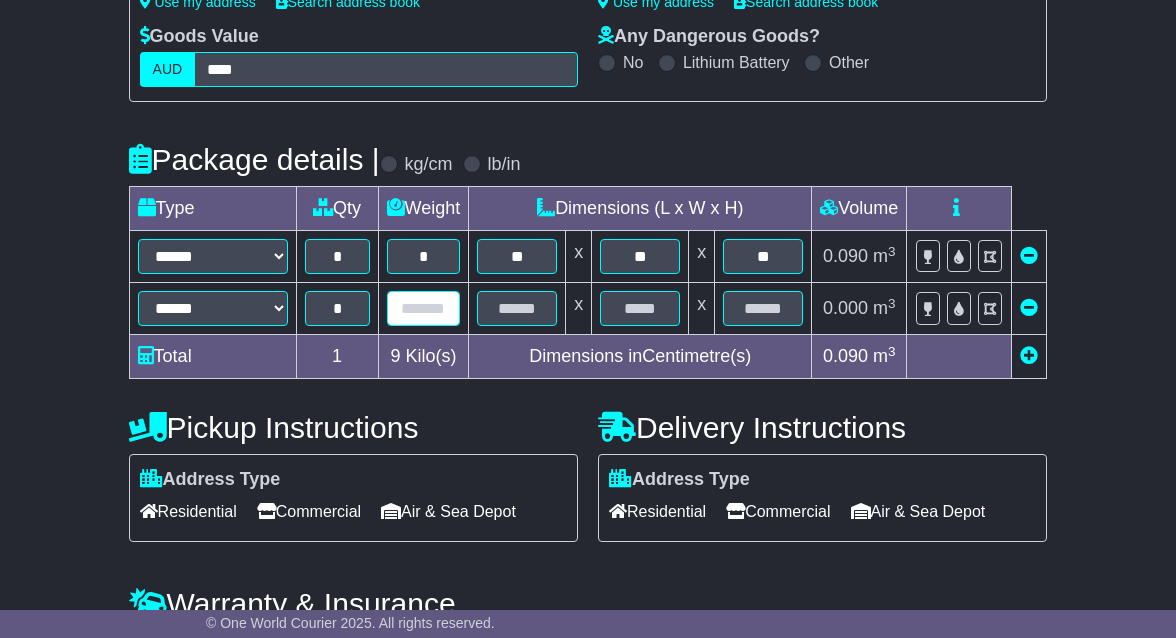 click at bounding box center [424, 308] 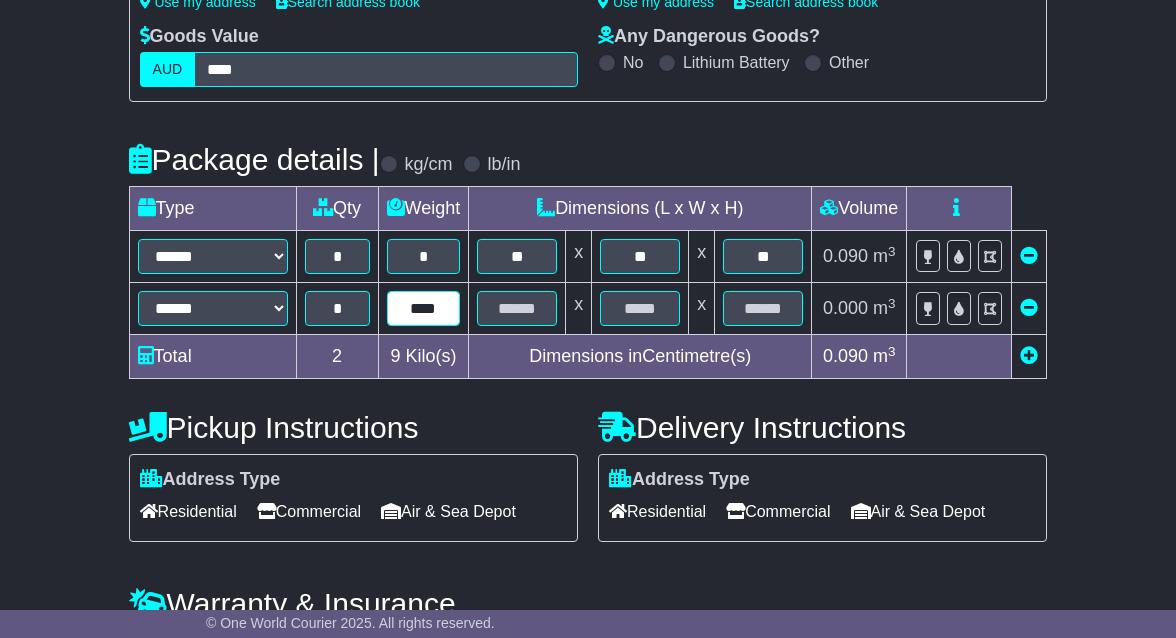 type on "****" 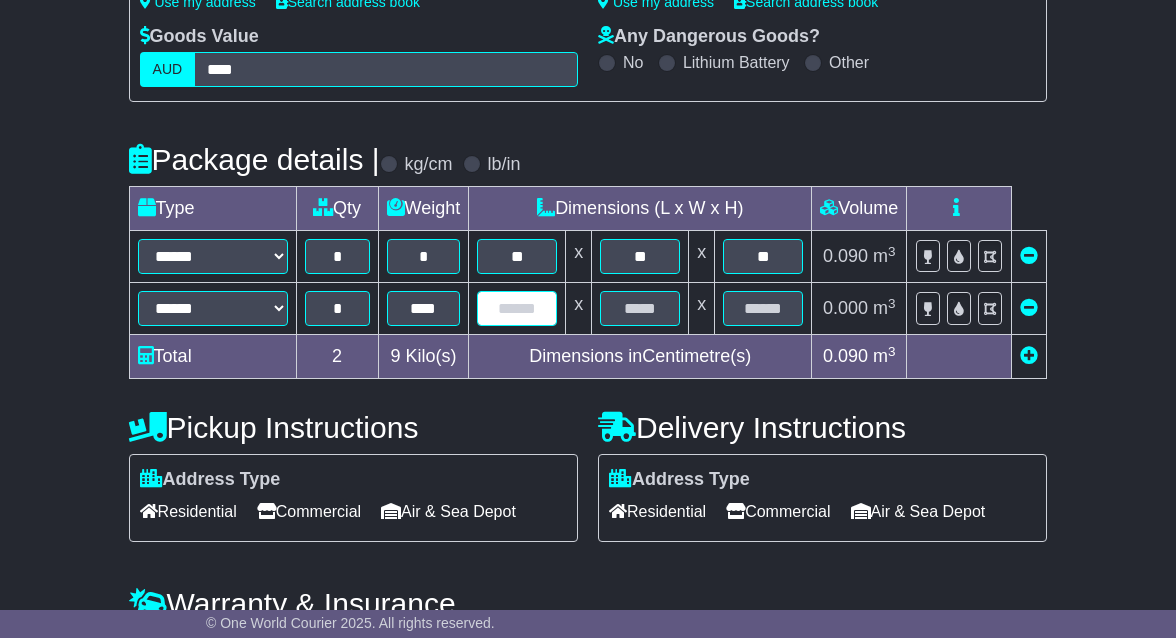 click at bounding box center (517, 308) 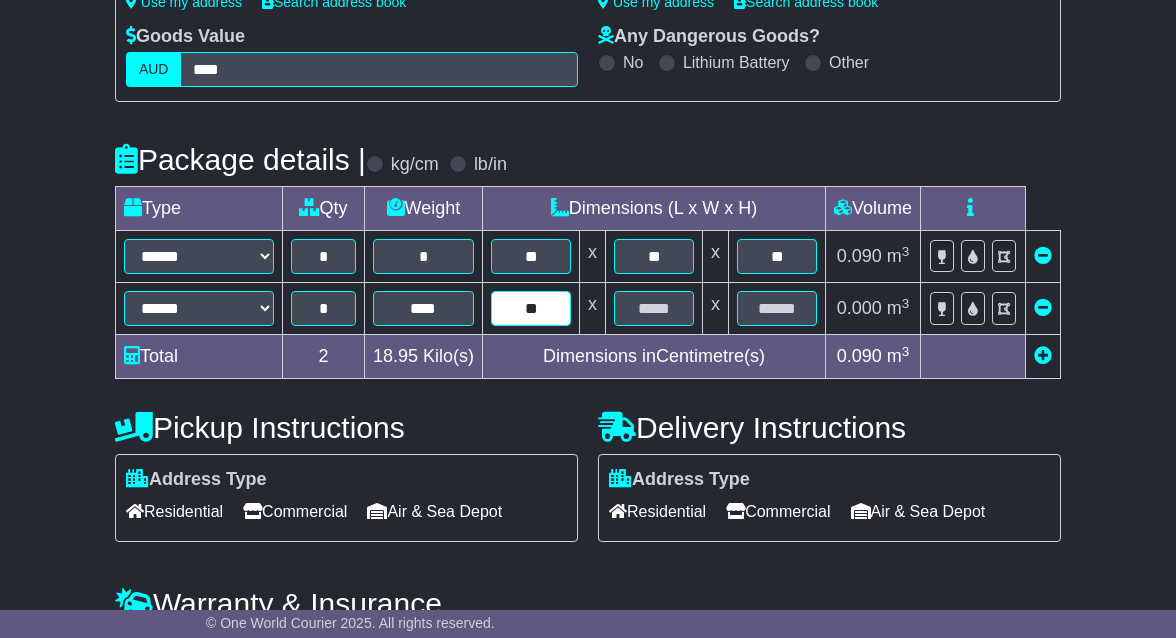 type on "**" 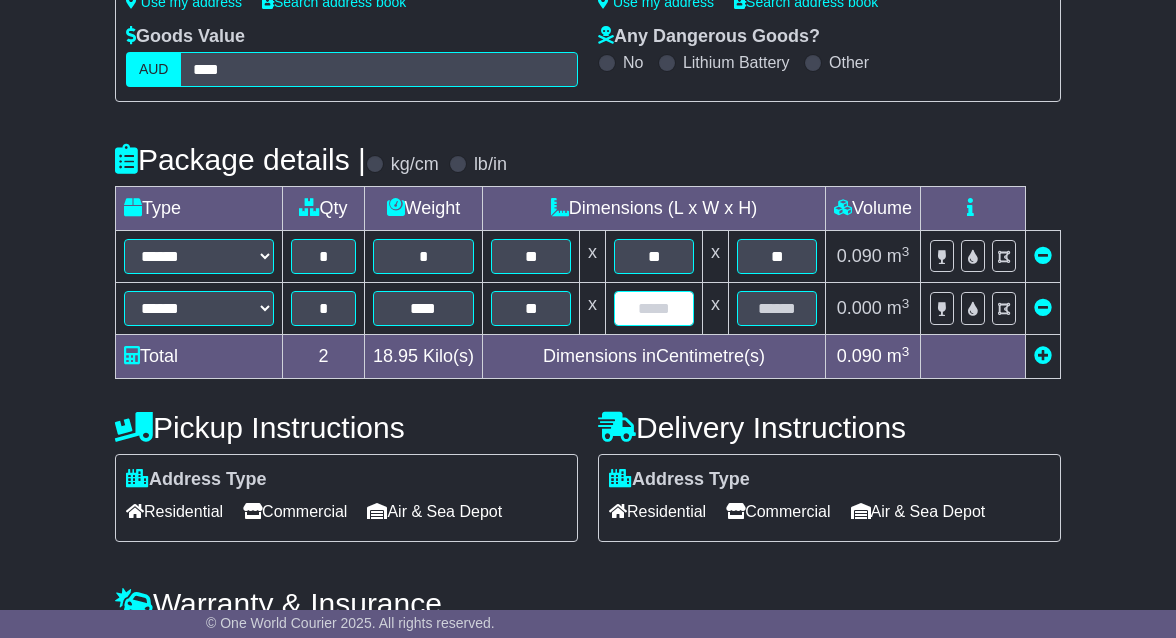 click at bounding box center (654, 308) 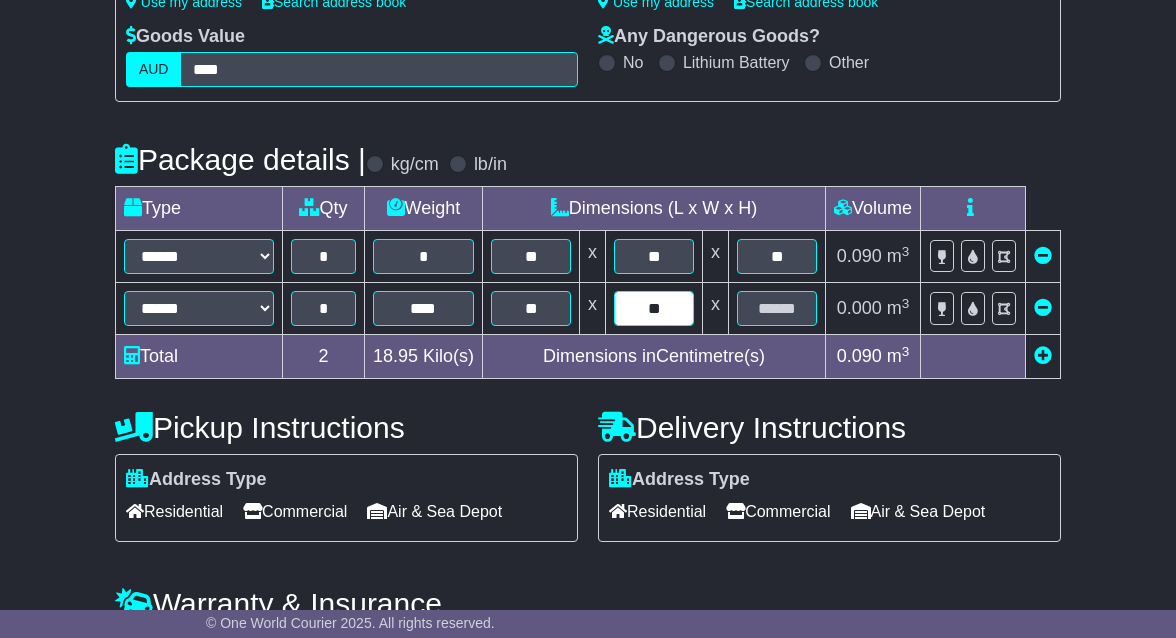 type on "**" 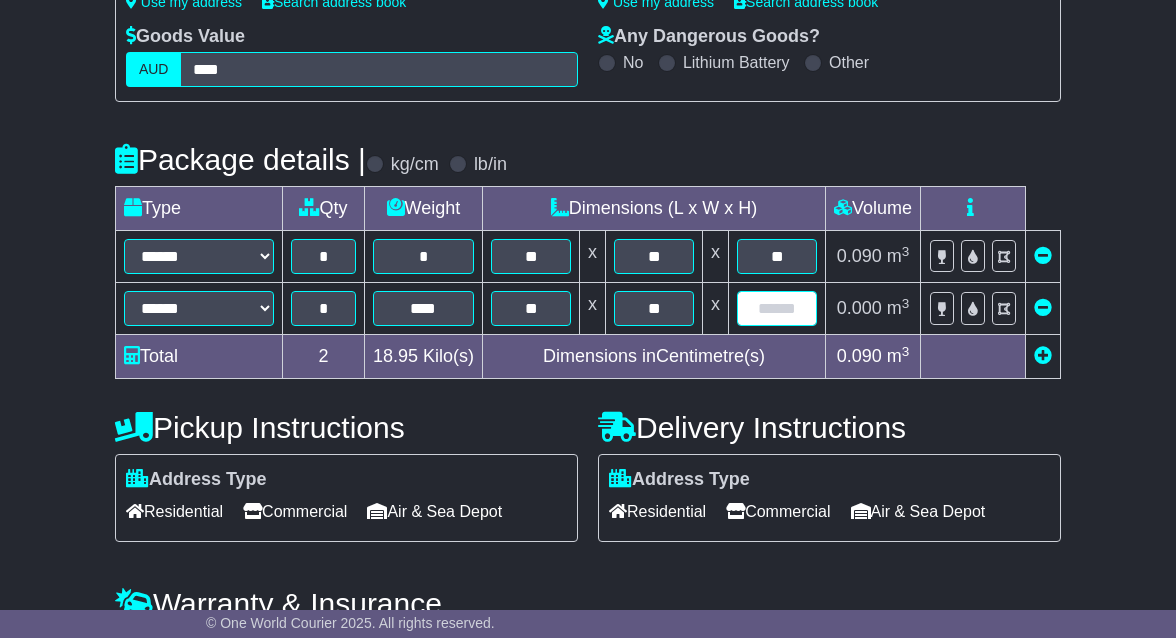 click at bounding box center [777, 308] 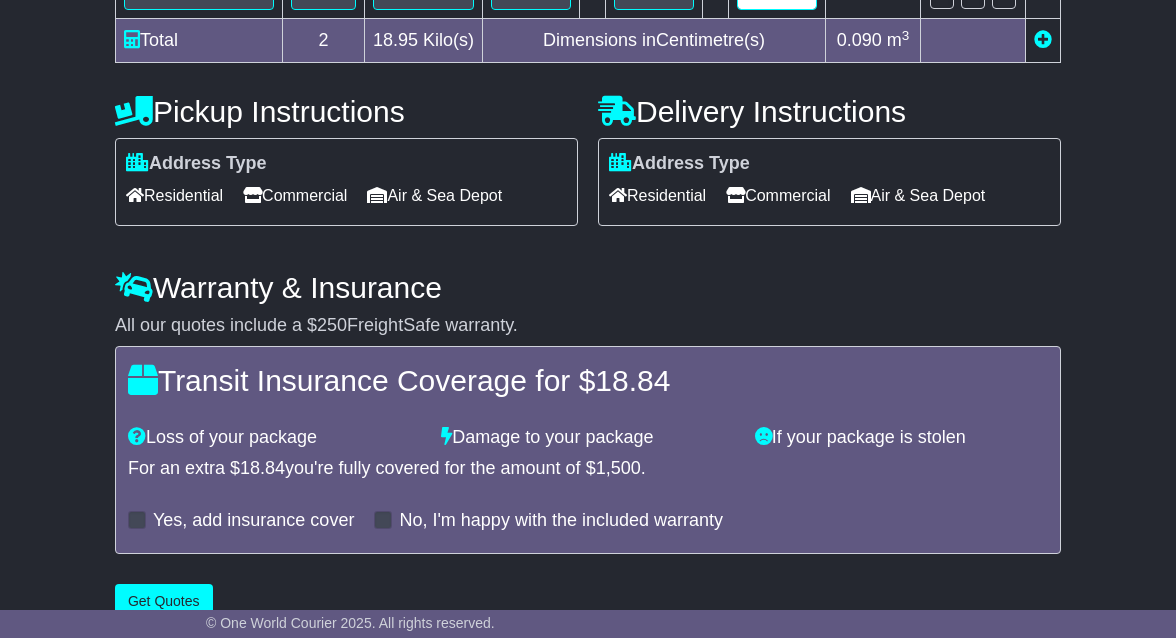scroll, scrollTop: 765, scrollLeft: 0, axis: vertical 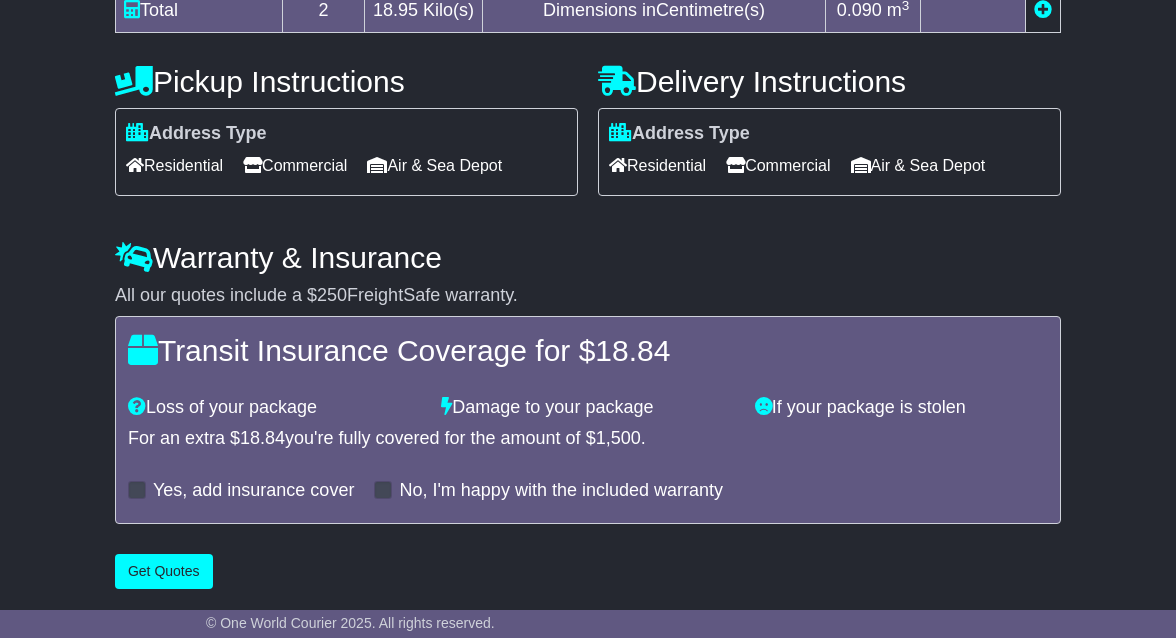 type on "**" 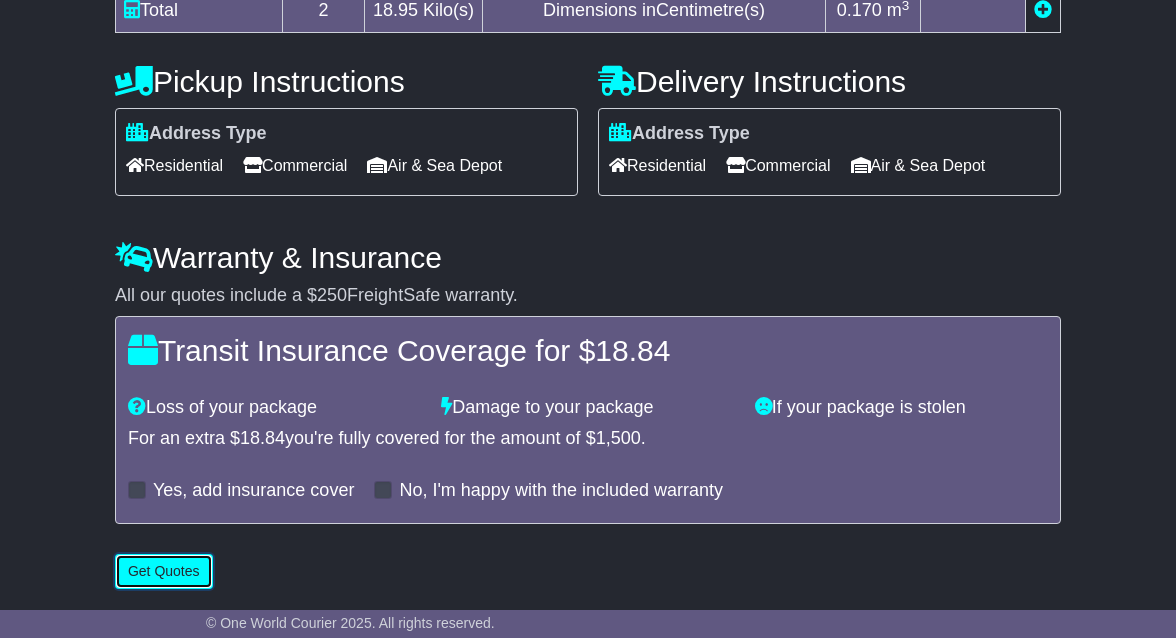 click on "Get Quotes" at bounding box center (164, 571) 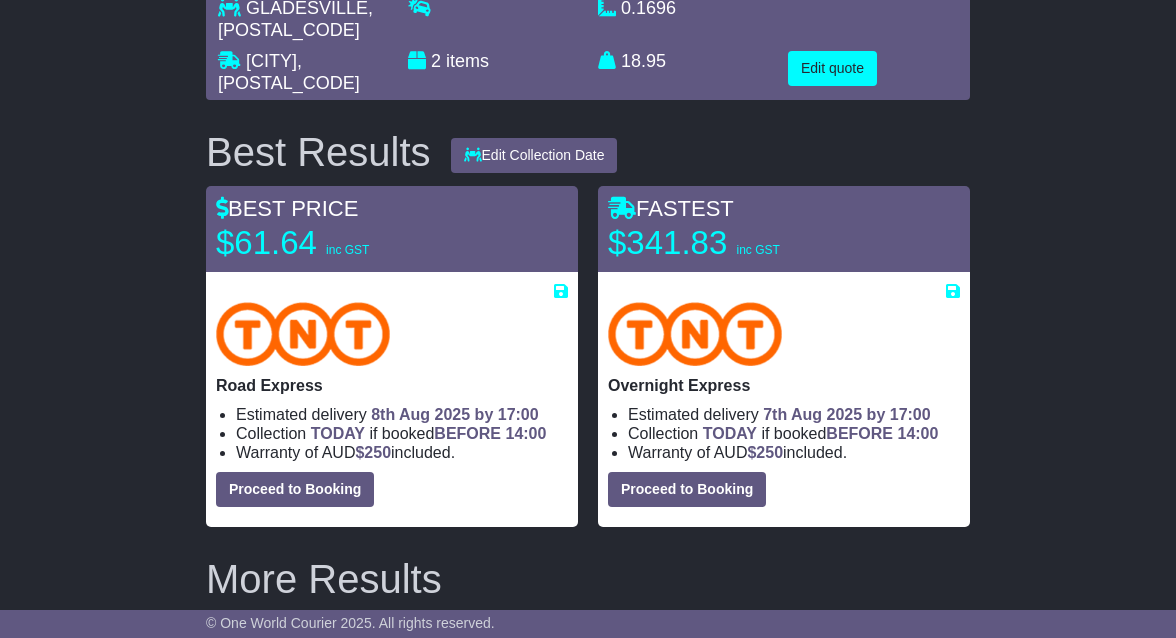 scroll, scrollTop: 224, scrollLeft: 0, axis: vertical 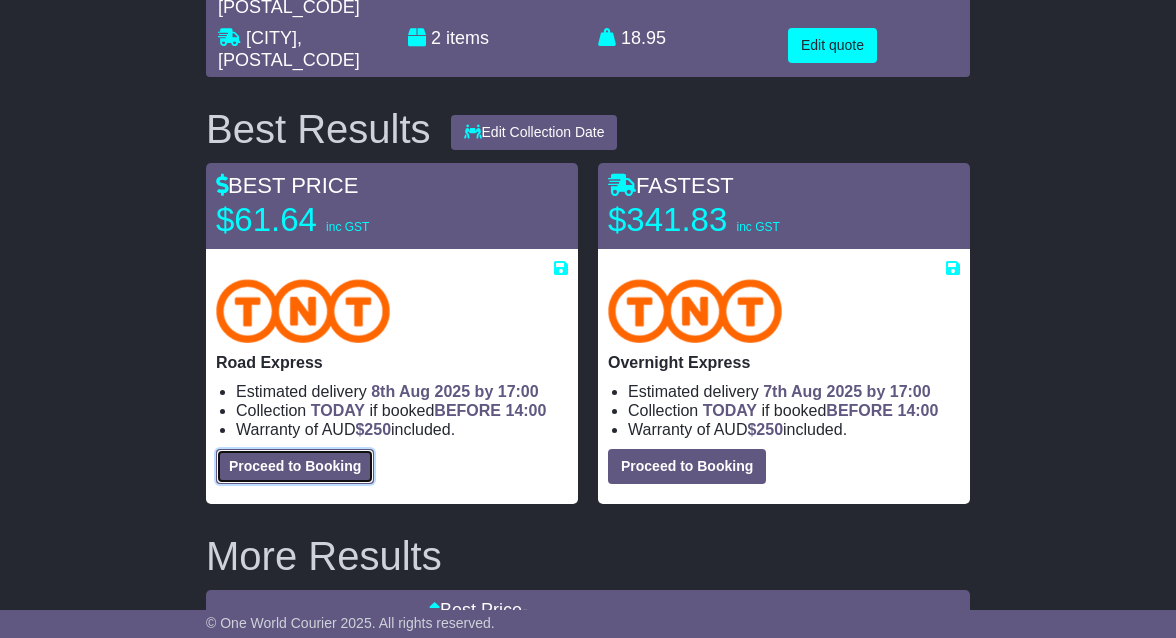 click on "Proceed to Booking" at bounding box center [295, 466] 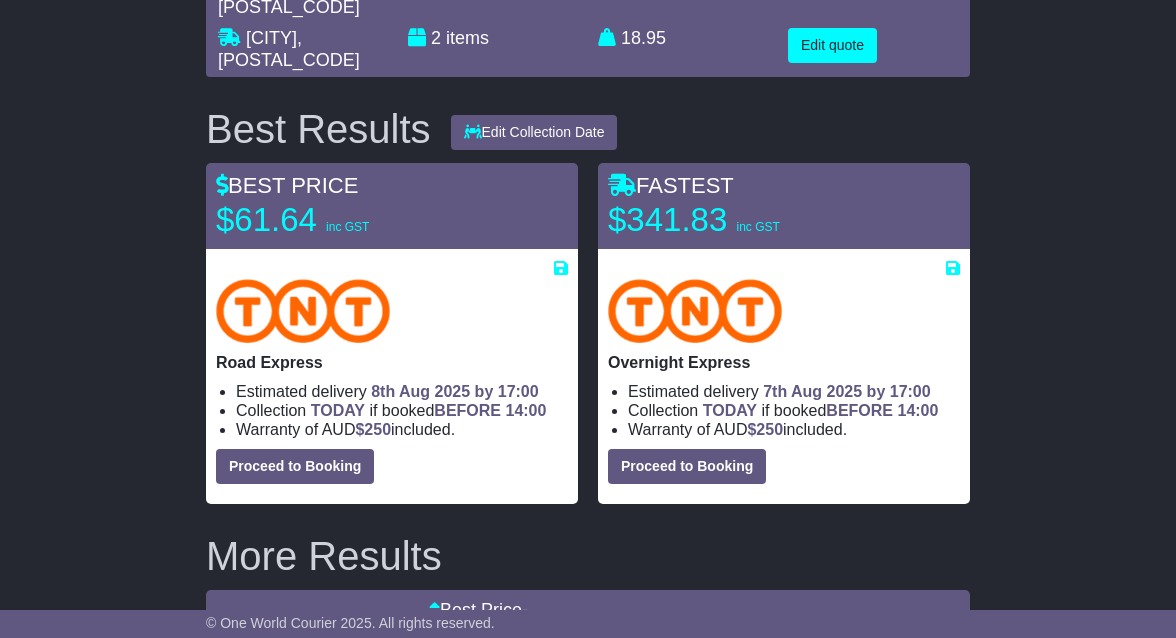 click on "[NUMBER] , [STREET]
[CITY] , [POSTAL_CODE]
2   items
0.1696
m 3
in 3
18.95  kg(s)  lb(s)" at bounding box center (588, 1035) 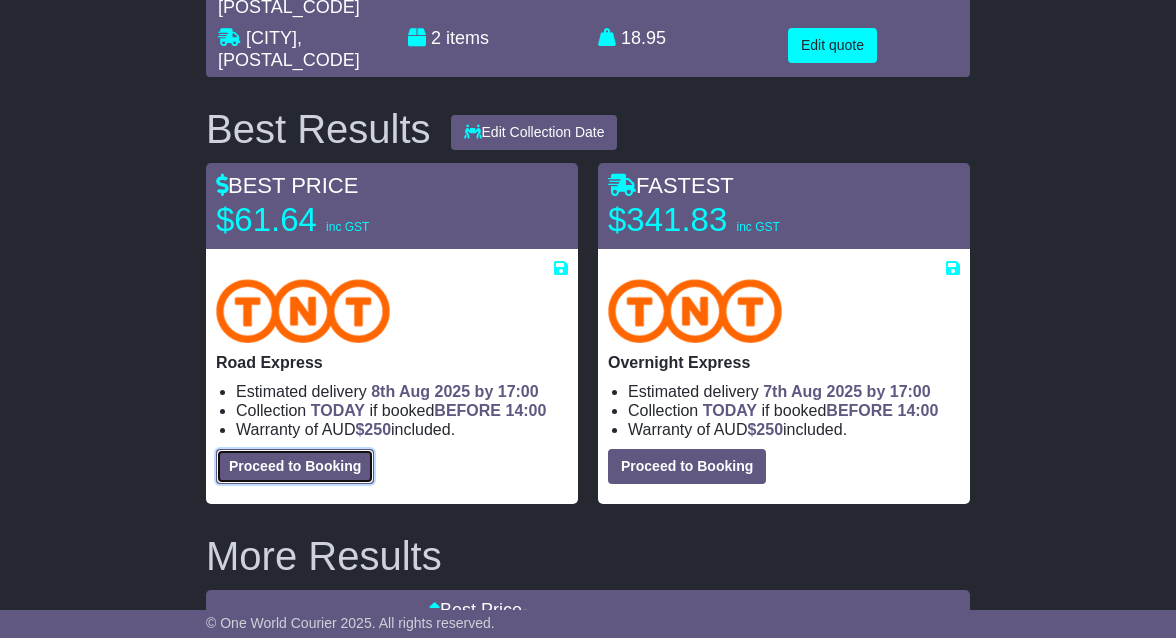 click on "Proceed to Booking" at bounding box center (295, 466) 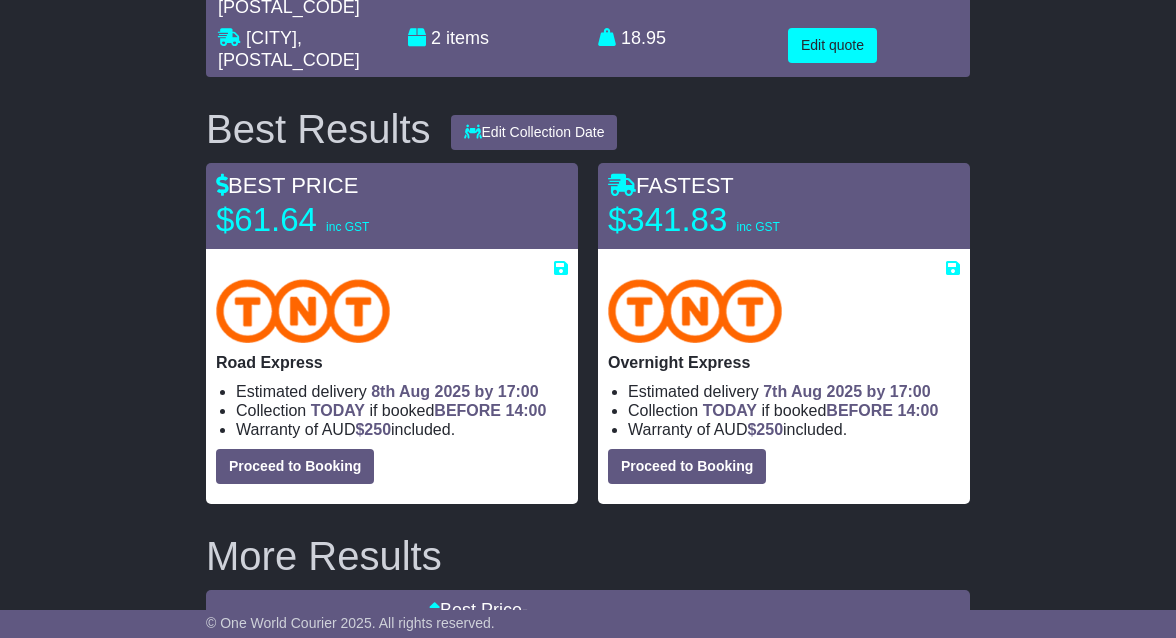select on "****" 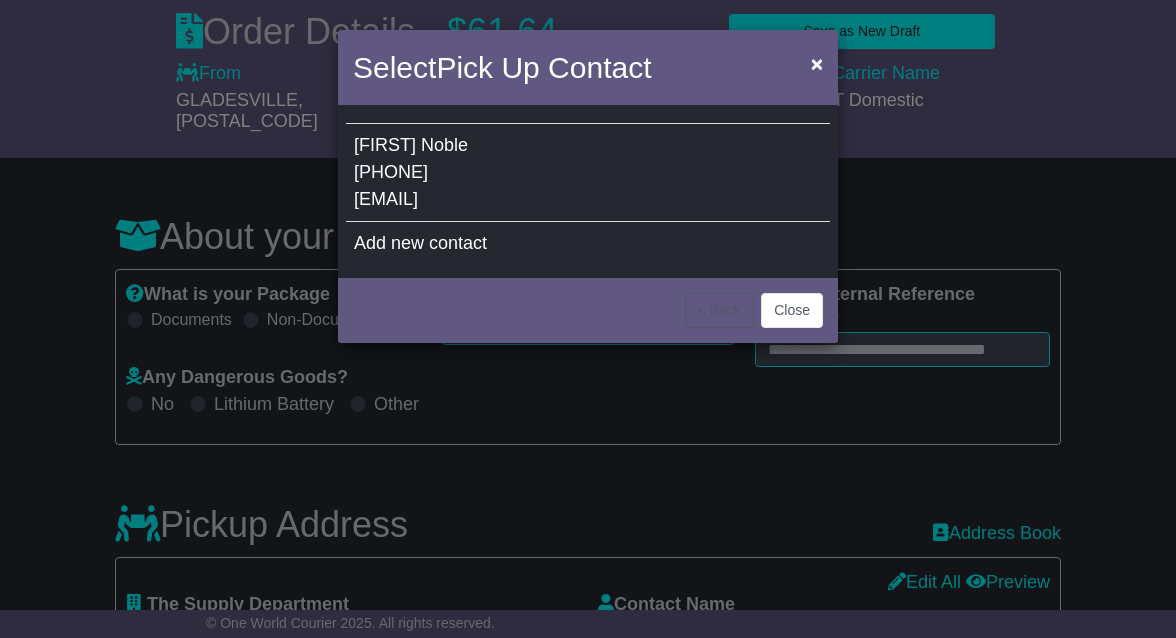 click on "[FIRST]   [LAST]
[PHONE]
[EMAIL]" at bounding box center [588, 173] 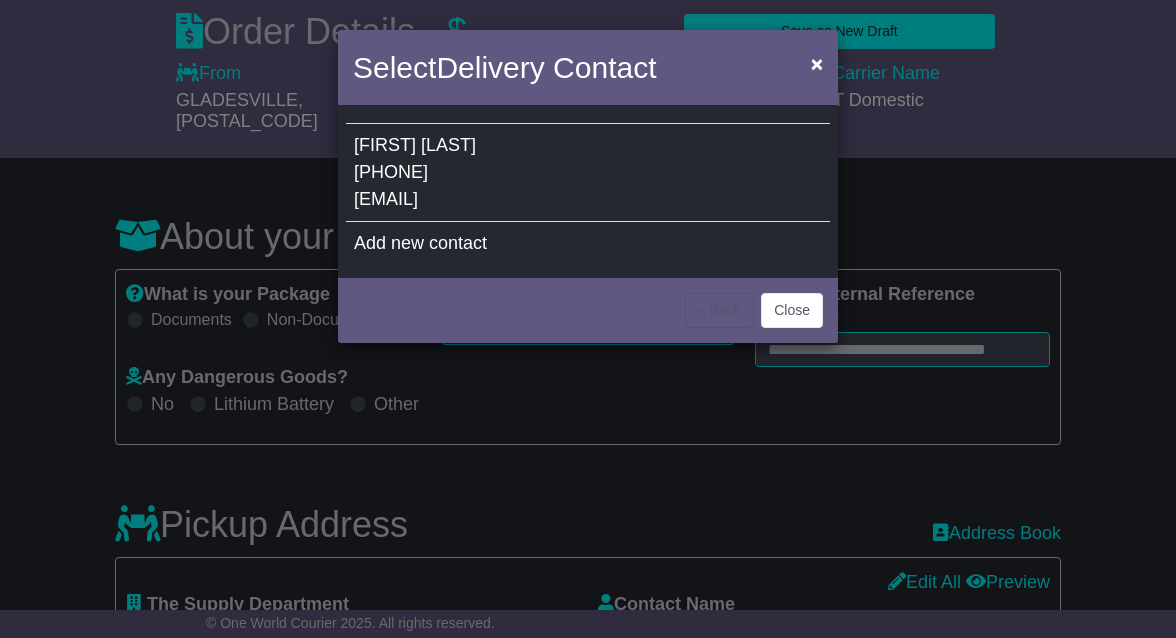 click on "[FIRST]   [LAST]
[PHONE]
[EMAIL]" at bounding box center (588, 173) 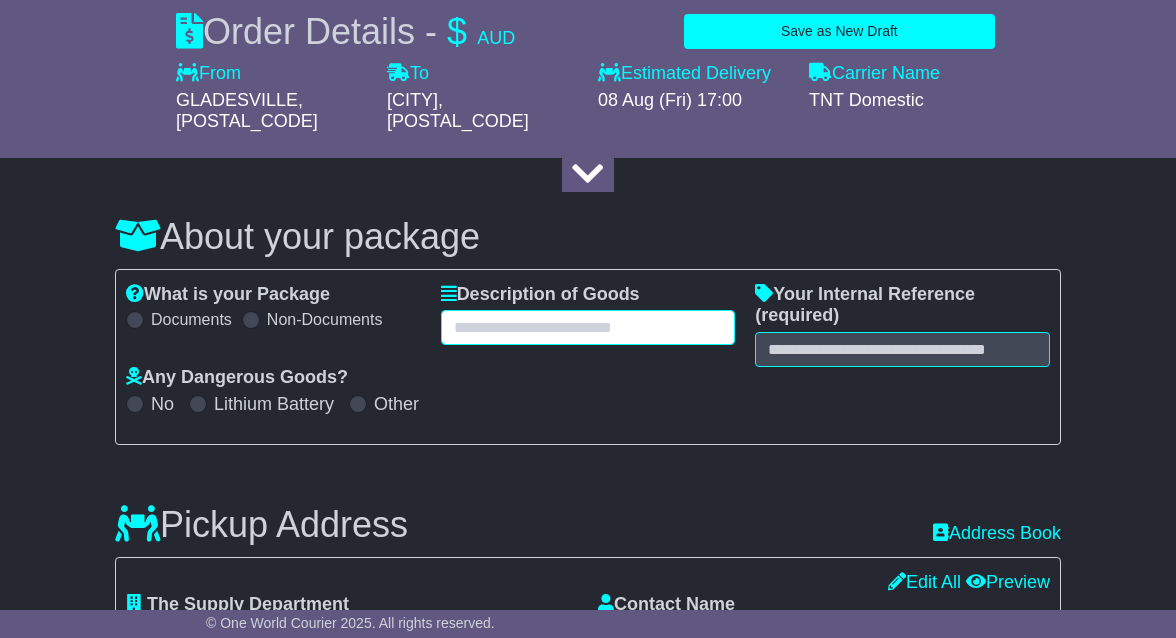 click at bounding box center [588, 327] 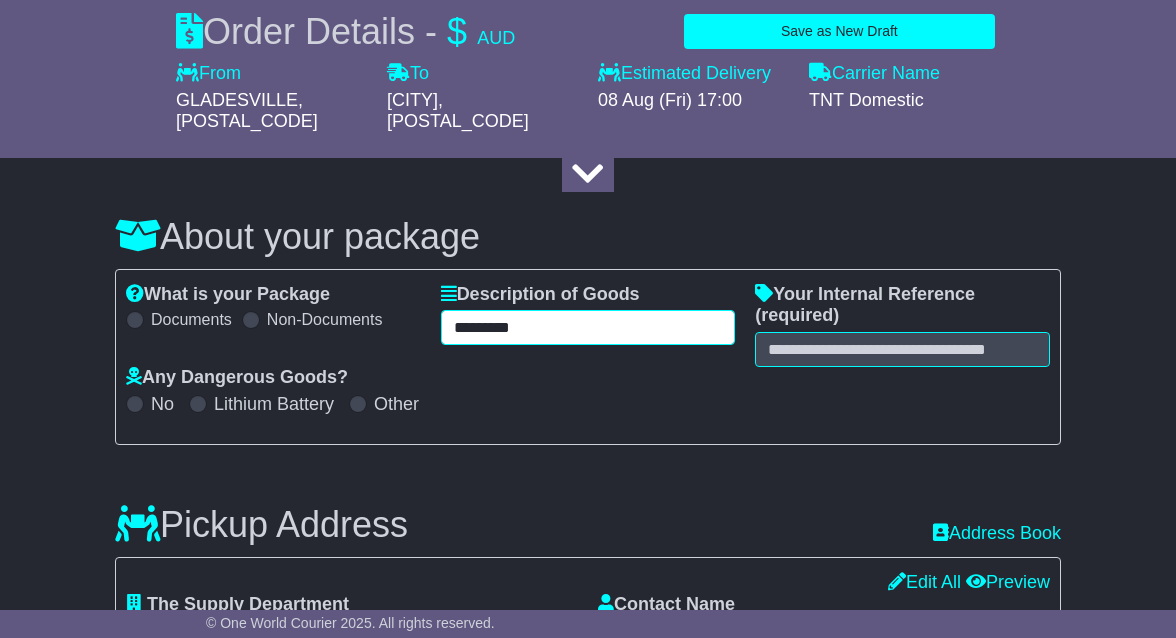 type on "*********" 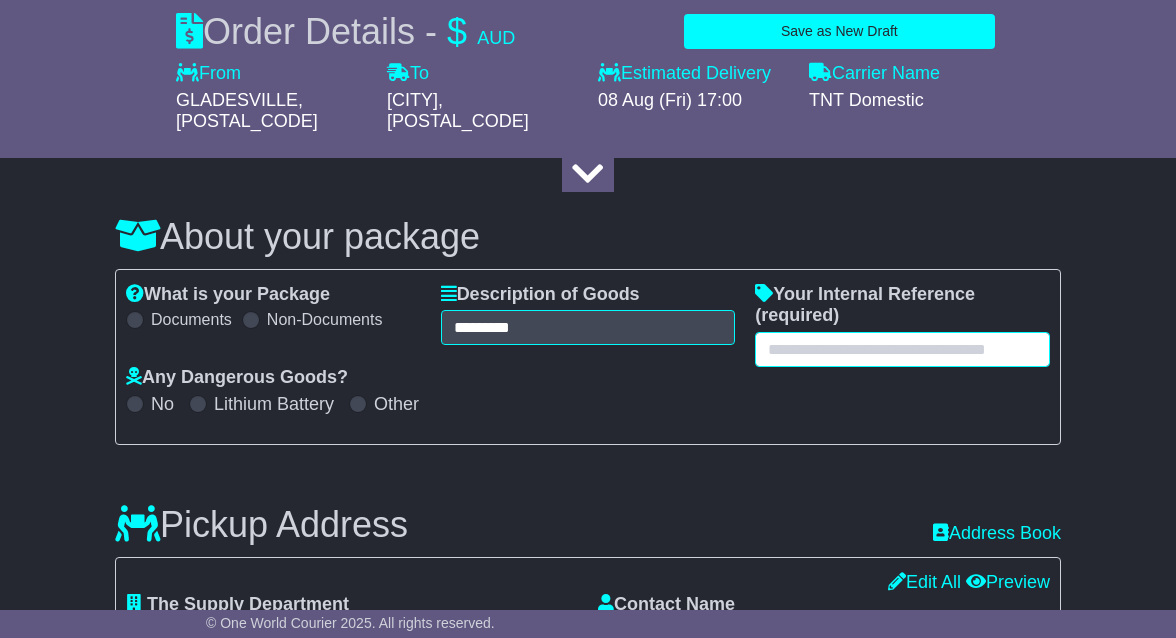 click at bounding box center (902, 349) 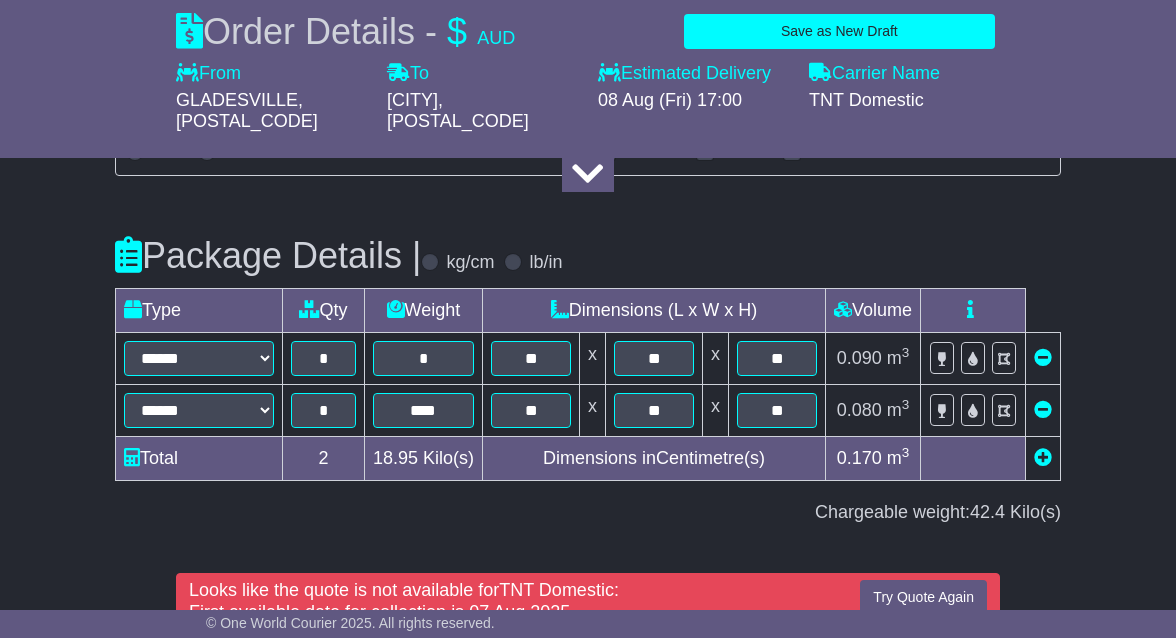 scroll, scrollTop: 2278, scrollLeft: 0, axis: vertical 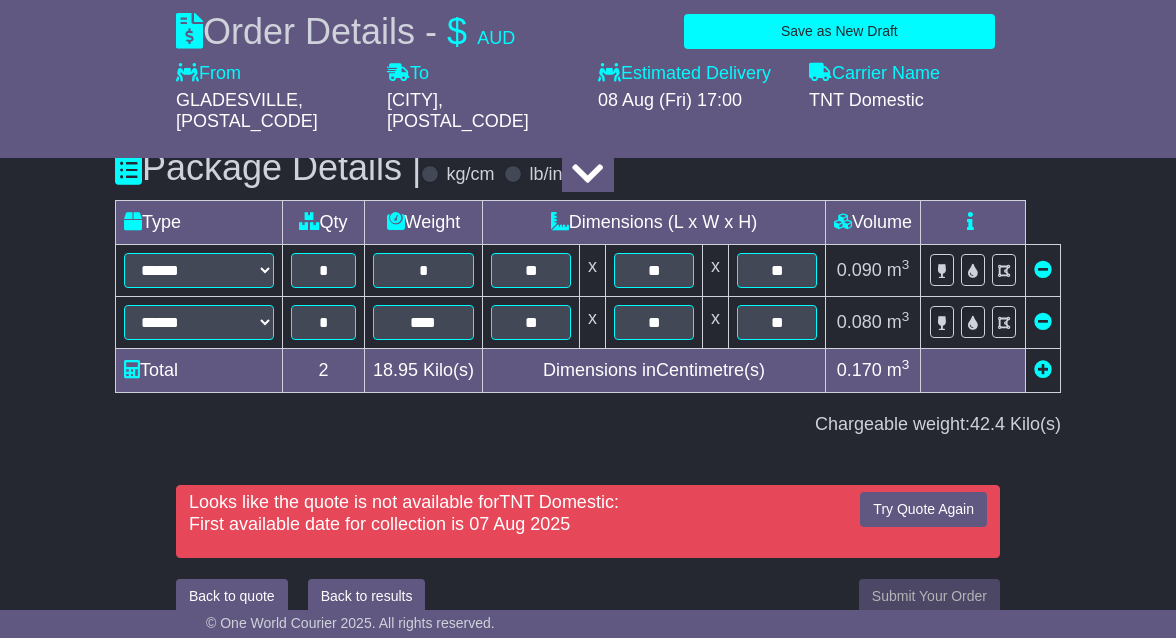 type on "****" 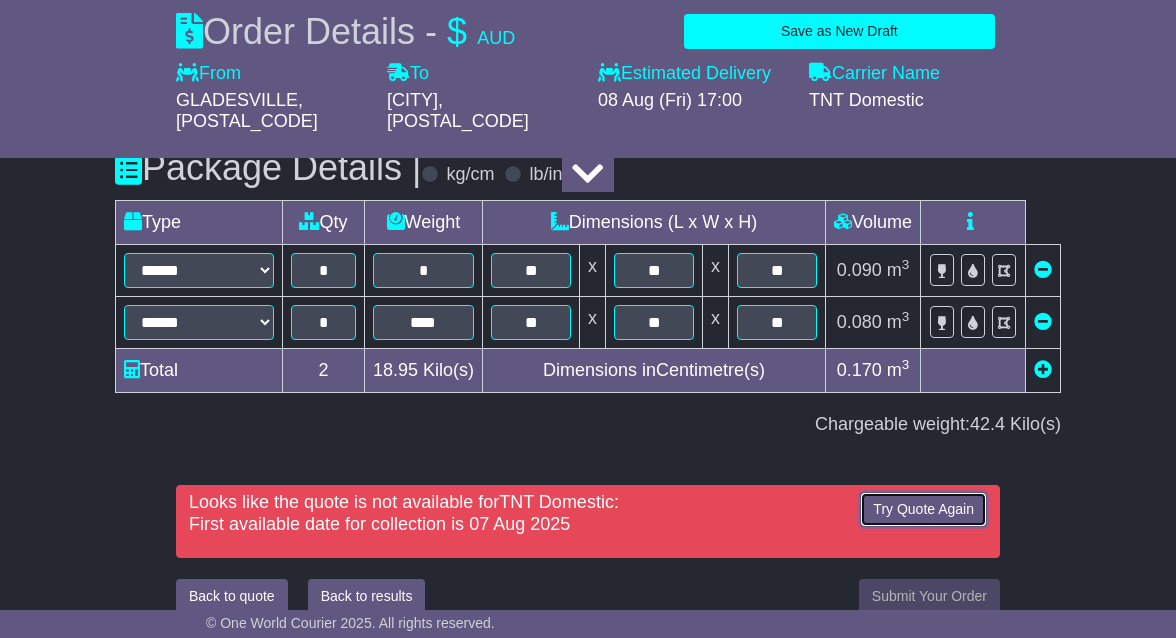 click on "Try Quote Again" at bounding box center [923, 509] 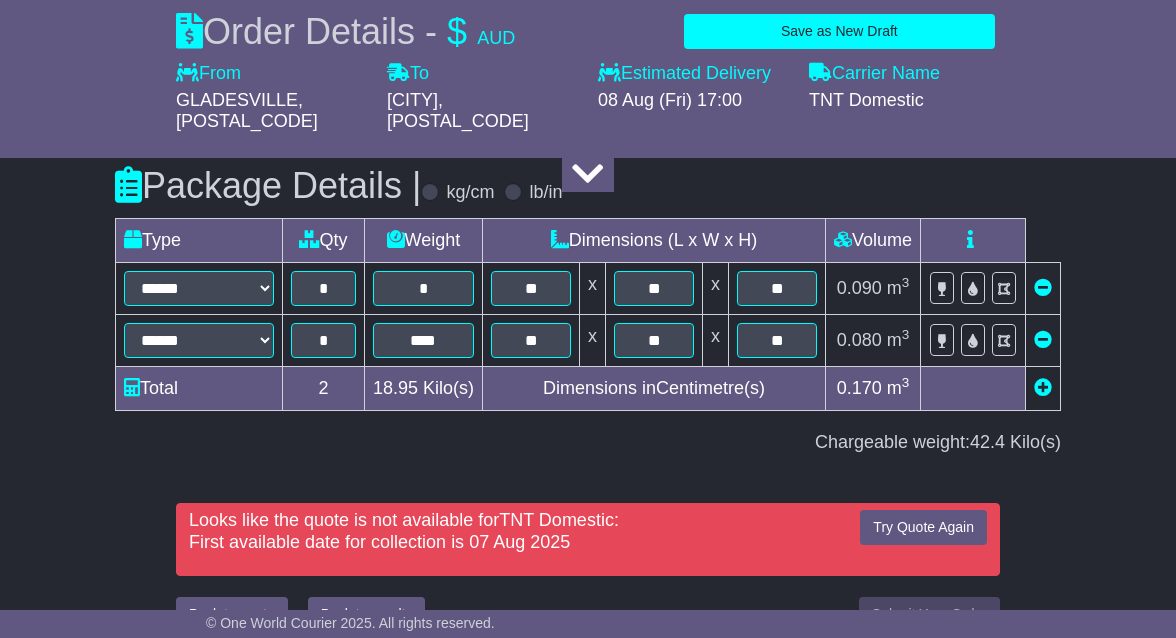 scroll, scrollTop: 2278, scrollLeft: 0, axis: vertical 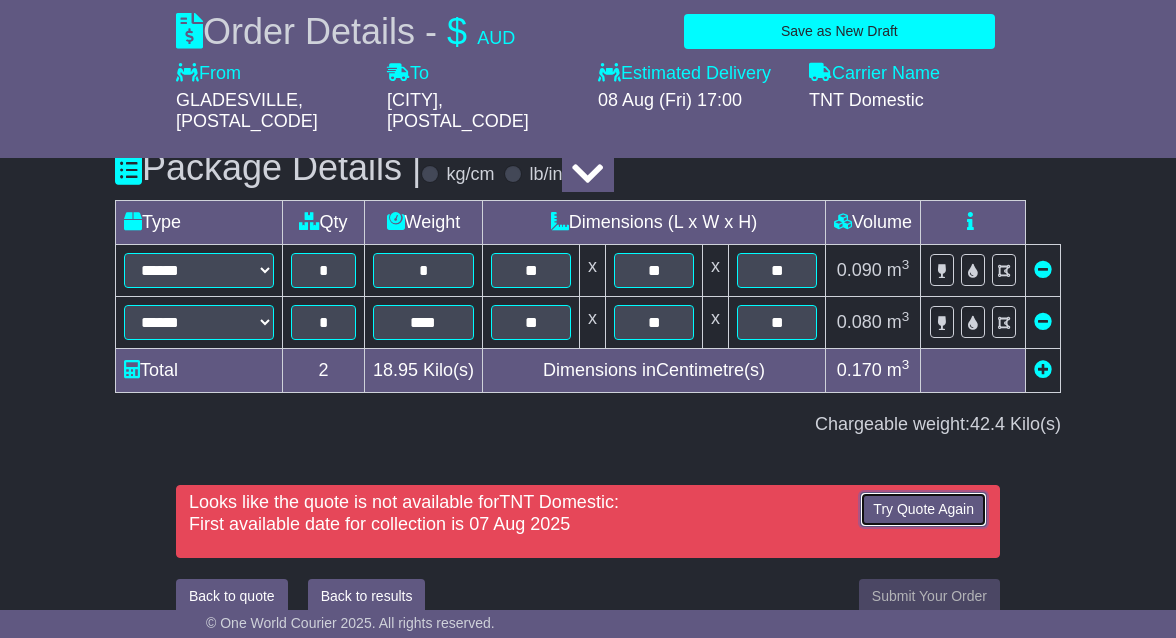 click on "Try Quote Again" at bounding box center [923, 509] 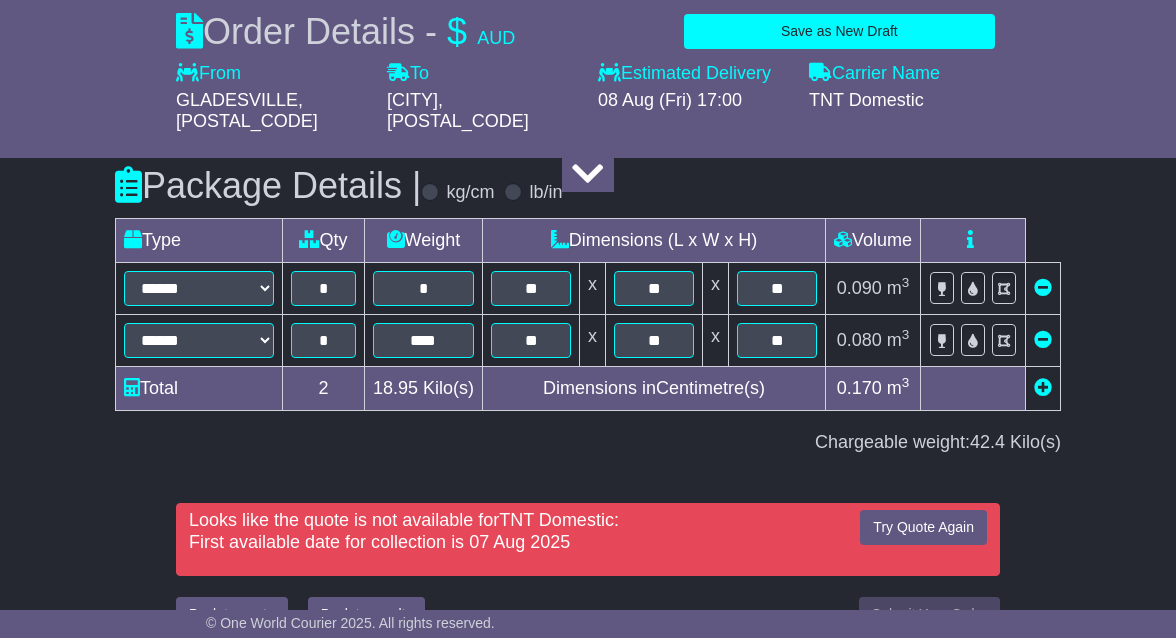 scroll, scrollTop: 2278, scrollLeft: 0, axis: vertical 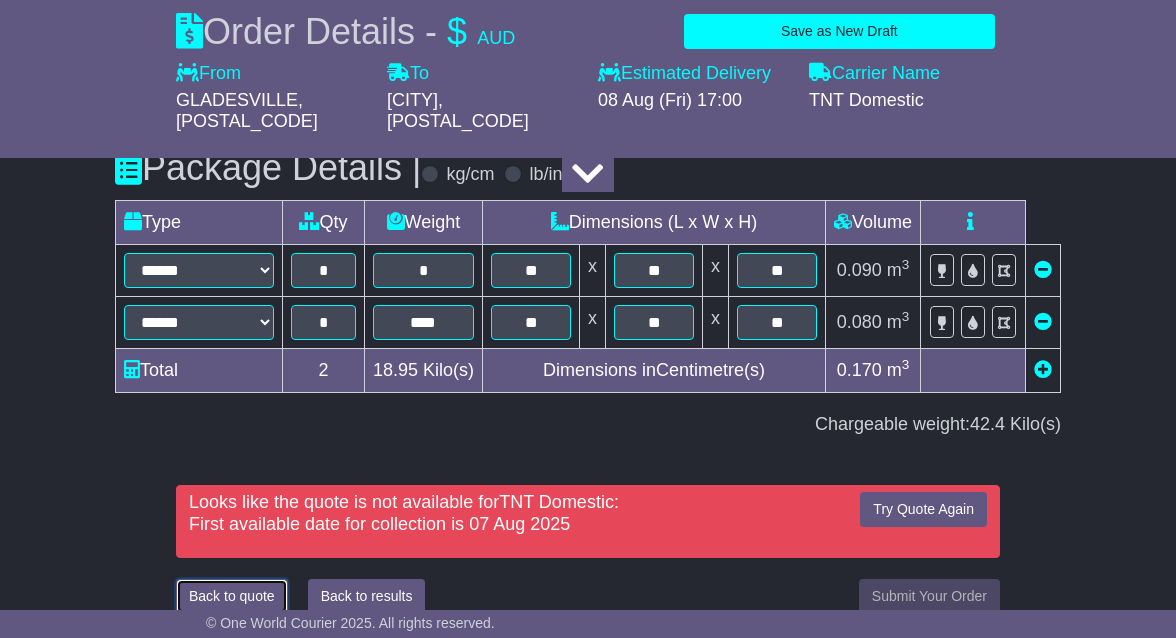 click on "Back to quote" at bounding box center [232, 596] 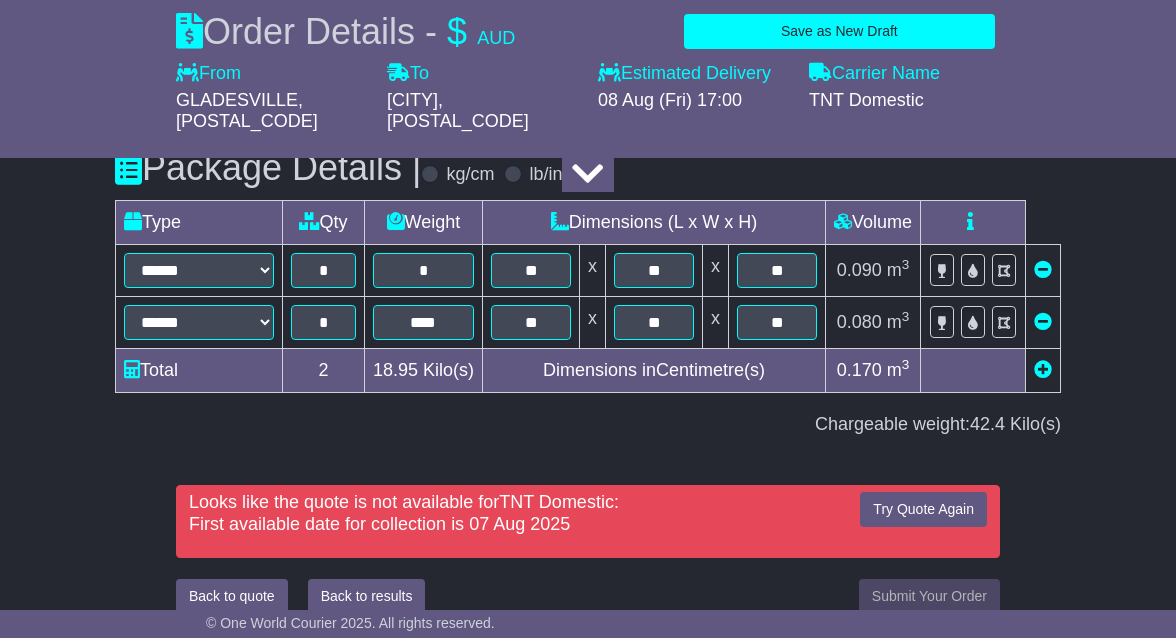 scroll, scrollTop: 765, scrollLeft: 0, axis: vertical 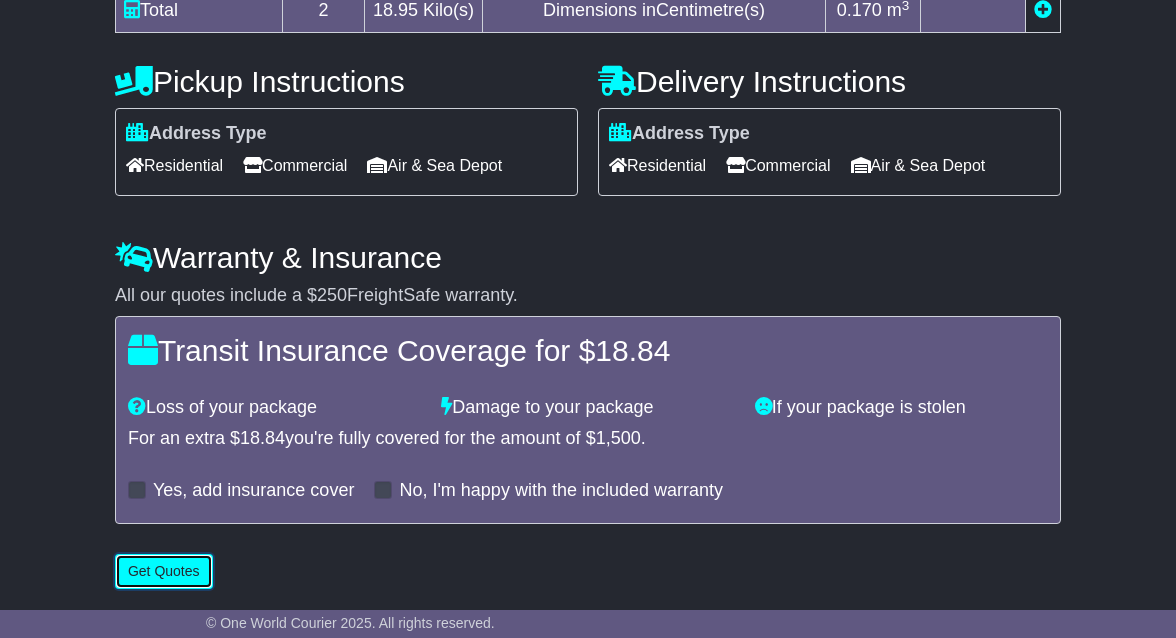 click on "Get Quotes" at bounding box center (164, 571) 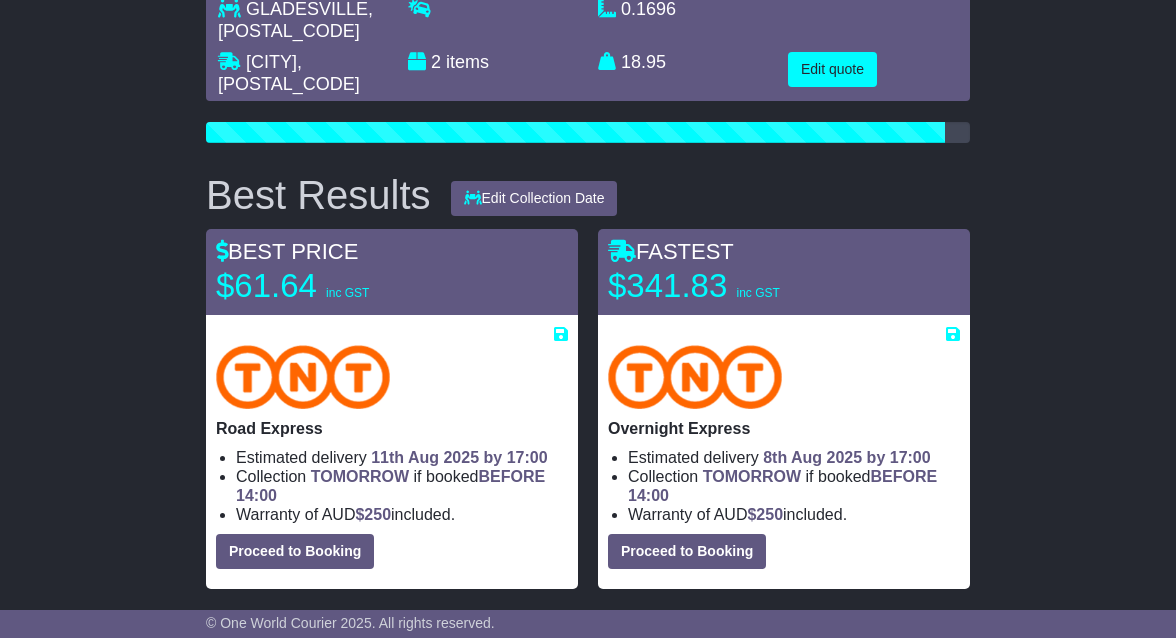 scroll, scrollTop: 218, scrollLeft: 0, axis: vertical 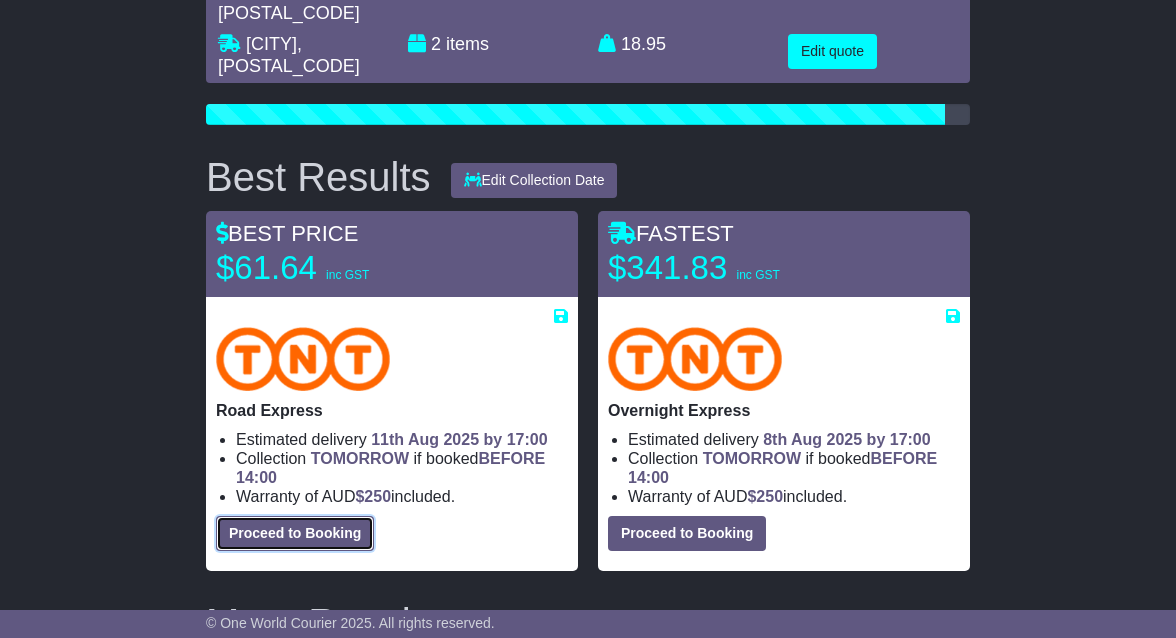 click on "Proceed to Booking" at bounding box center (295, 533) 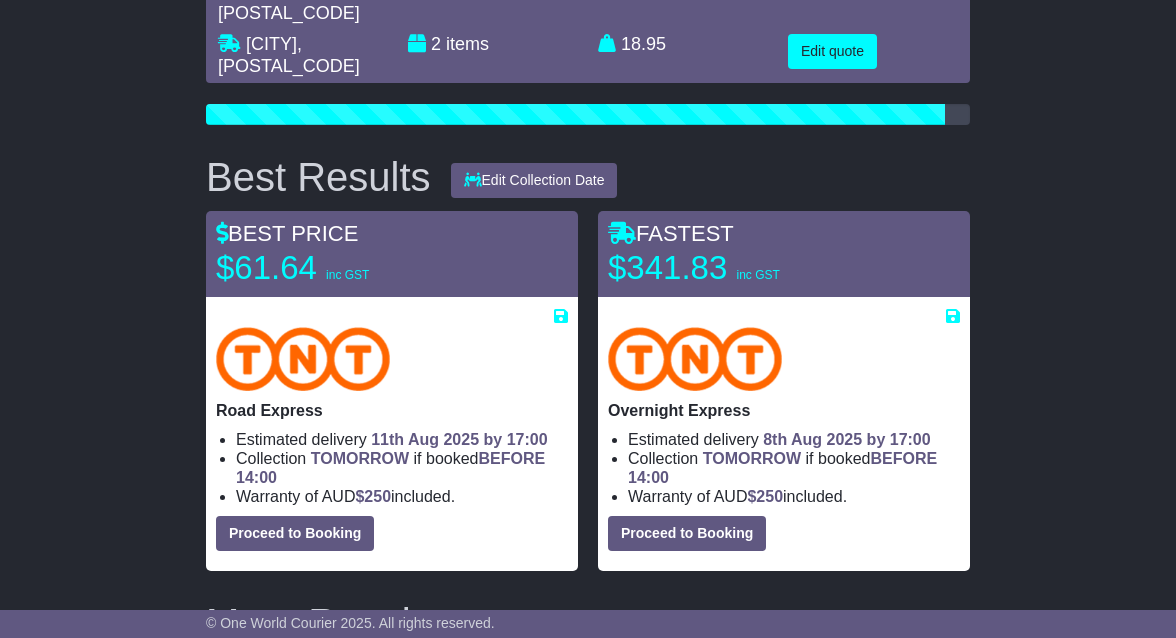 select on "****" 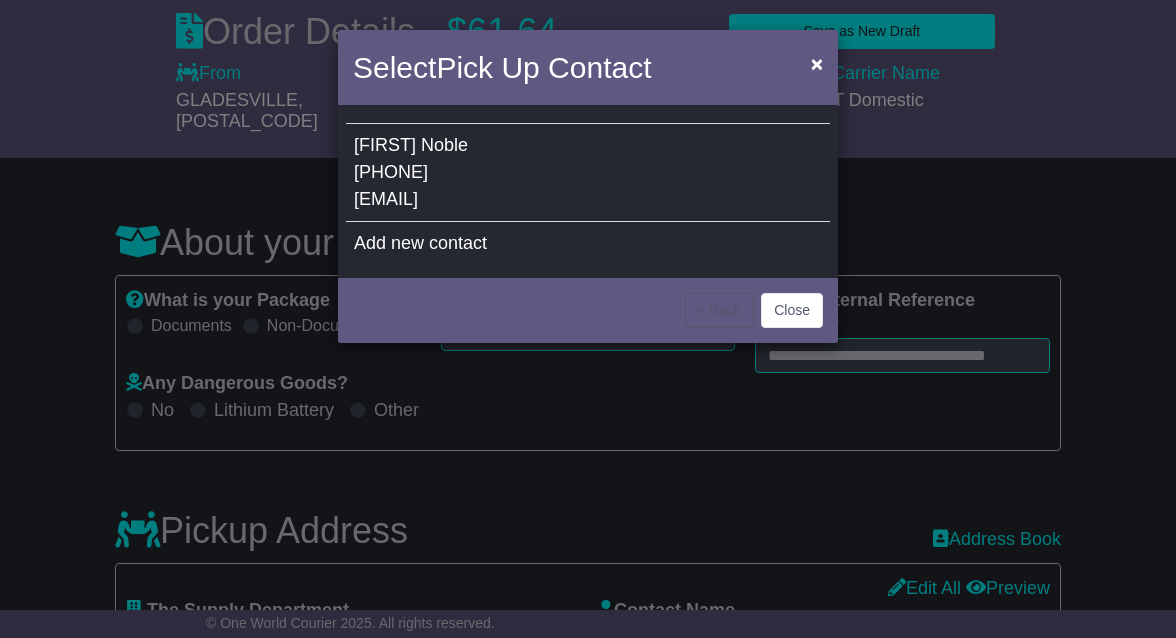 click on "[FIRST]   [LAST]
[PHONE]
[EMAIL]" at bounding box center (588, 173) 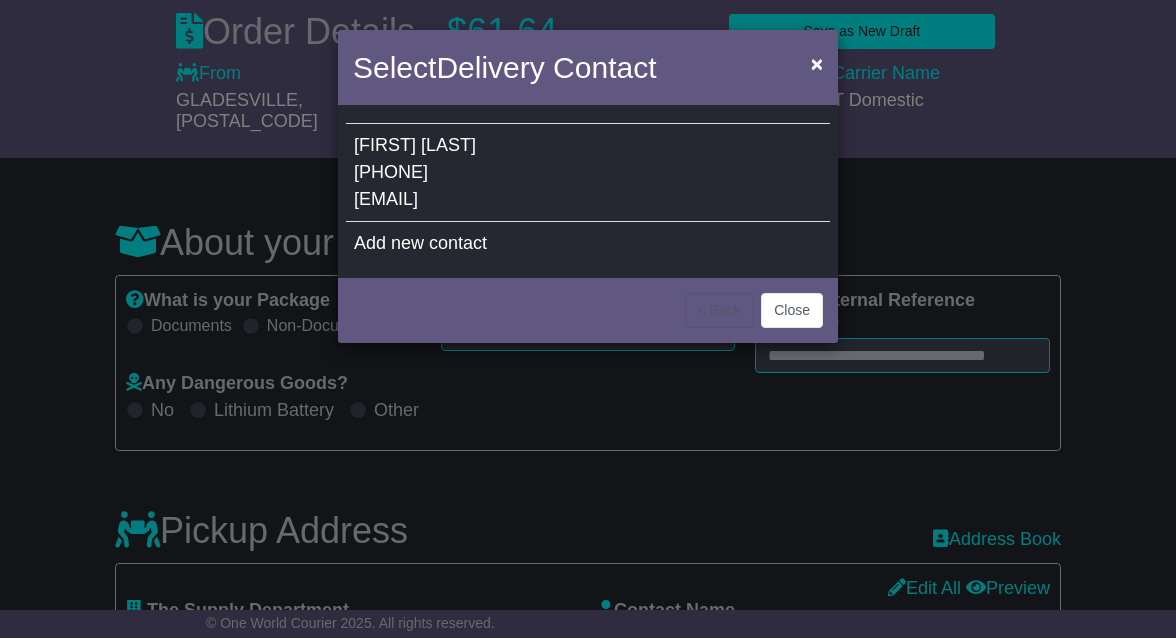 click on "[FIRST]   [LAST]
[PHONE]
[EMAIL]" at bounding box center (588, 173) 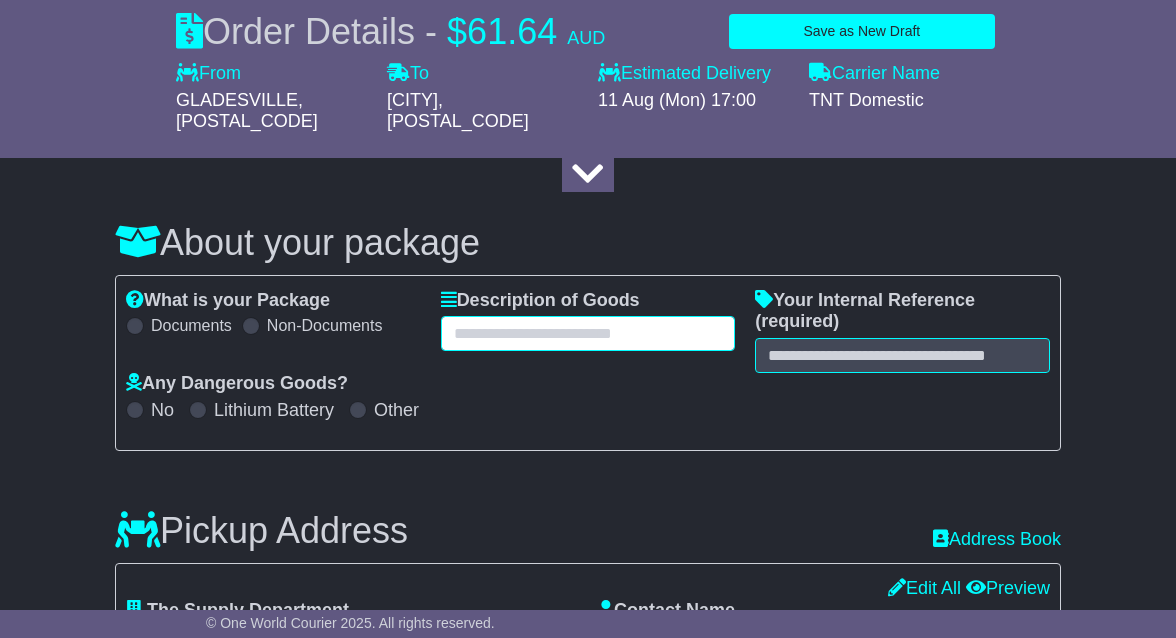 click at bounding box center (588, 333) 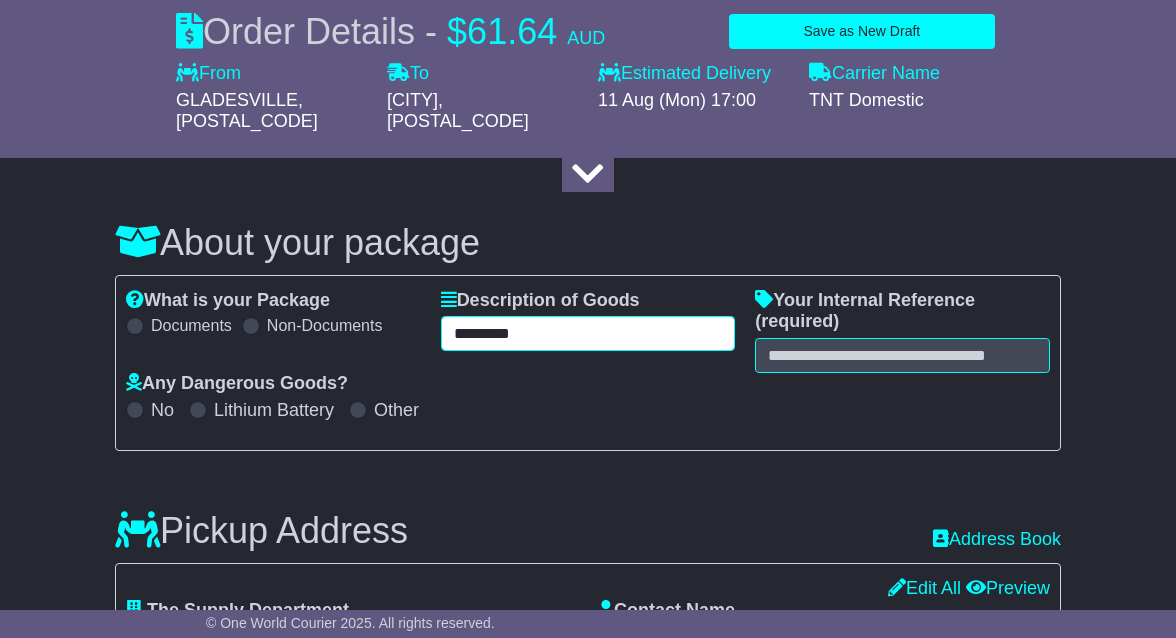 type on "*********" 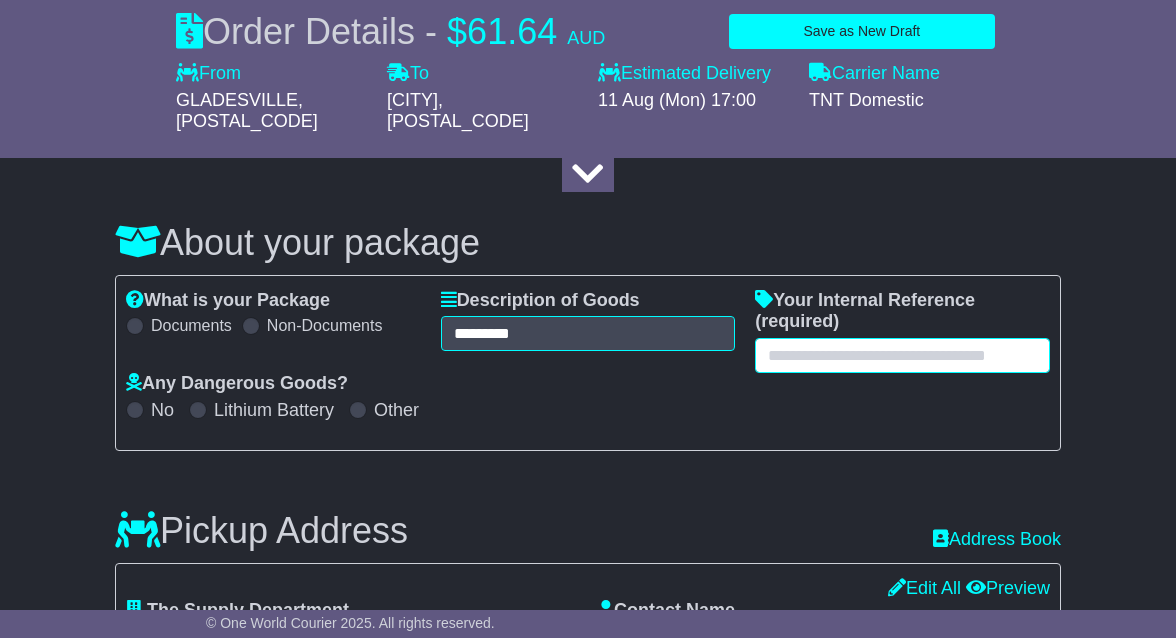click at bounding box center (902, 355) 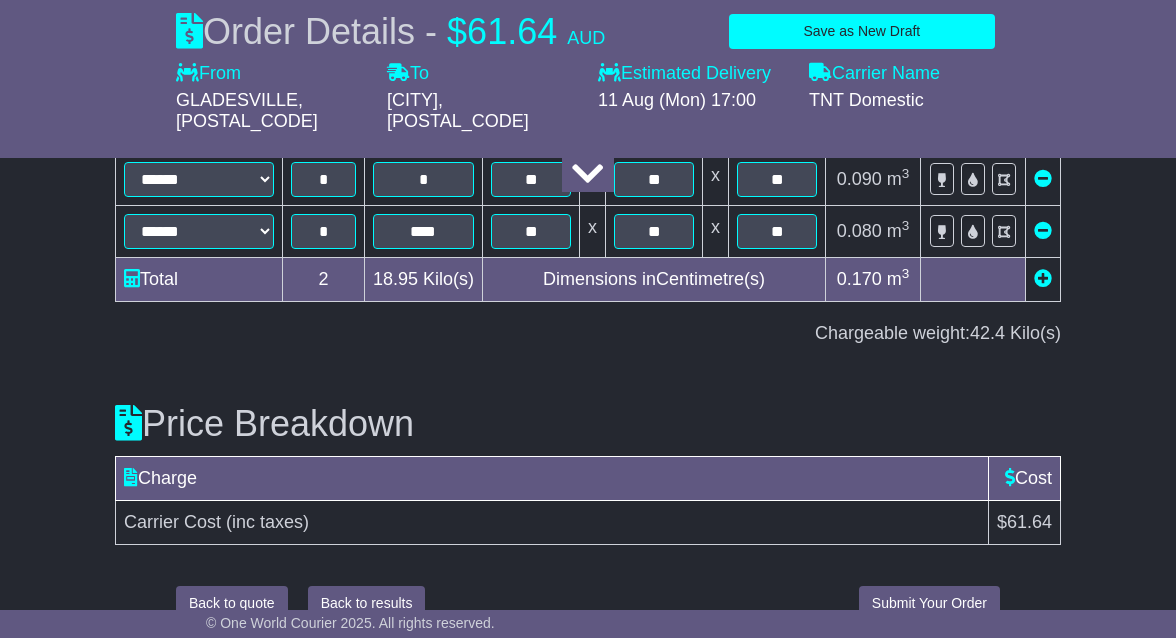 scroll, scrollTop: 2376, scrollLeft: 0, axis: vertical 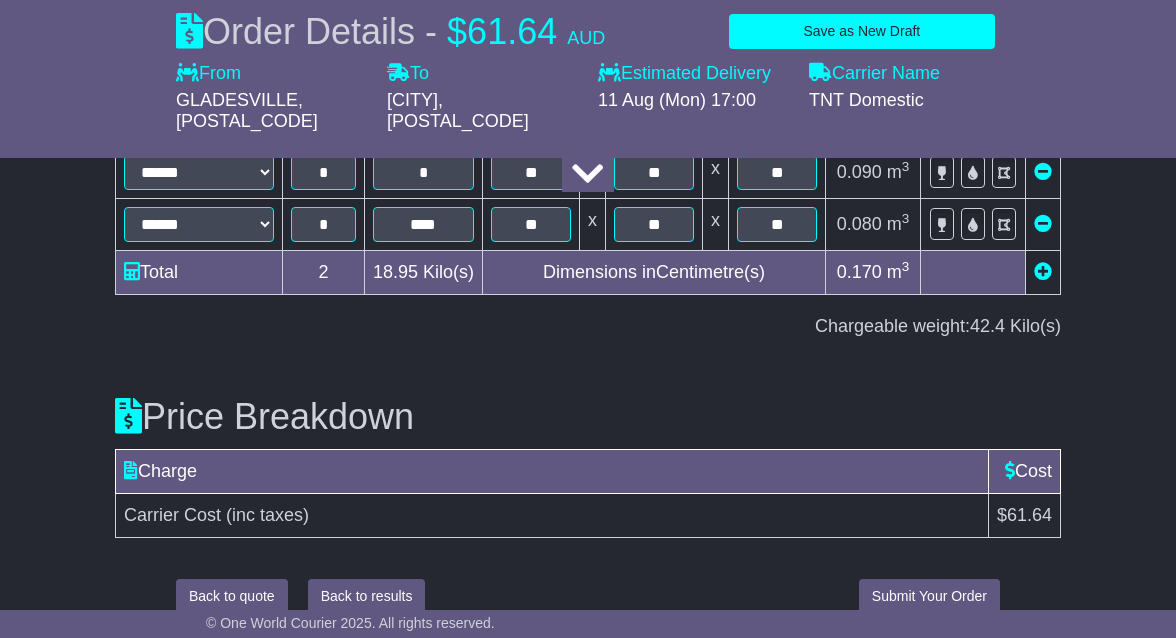 type on "****" 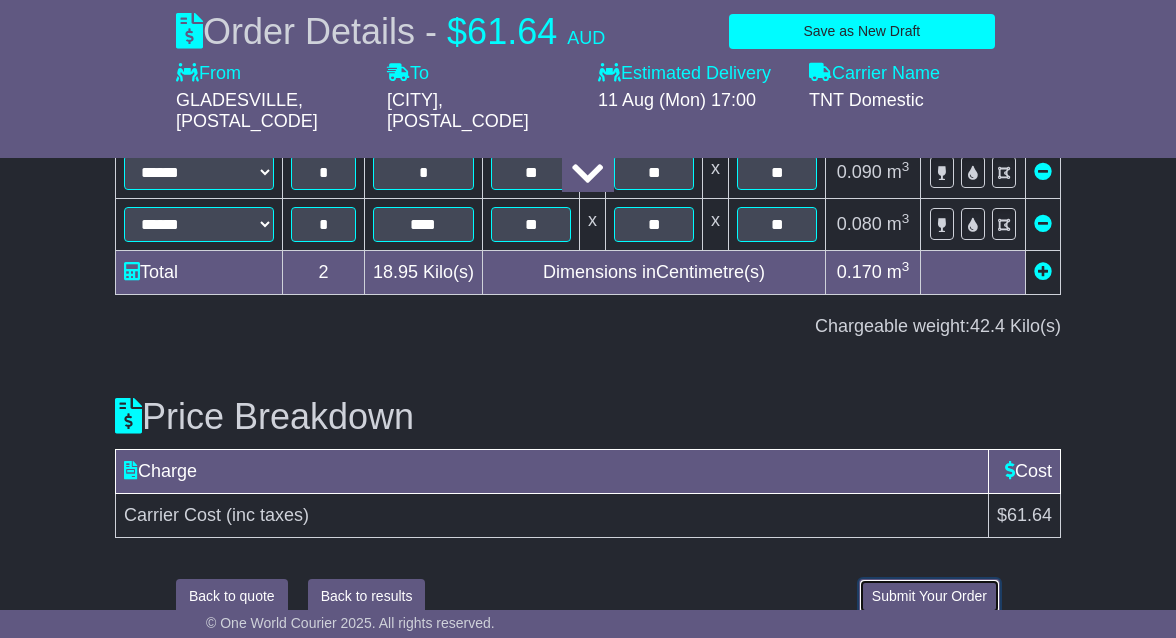 click on "Submit Your Order" at bounding box center [929, 596] 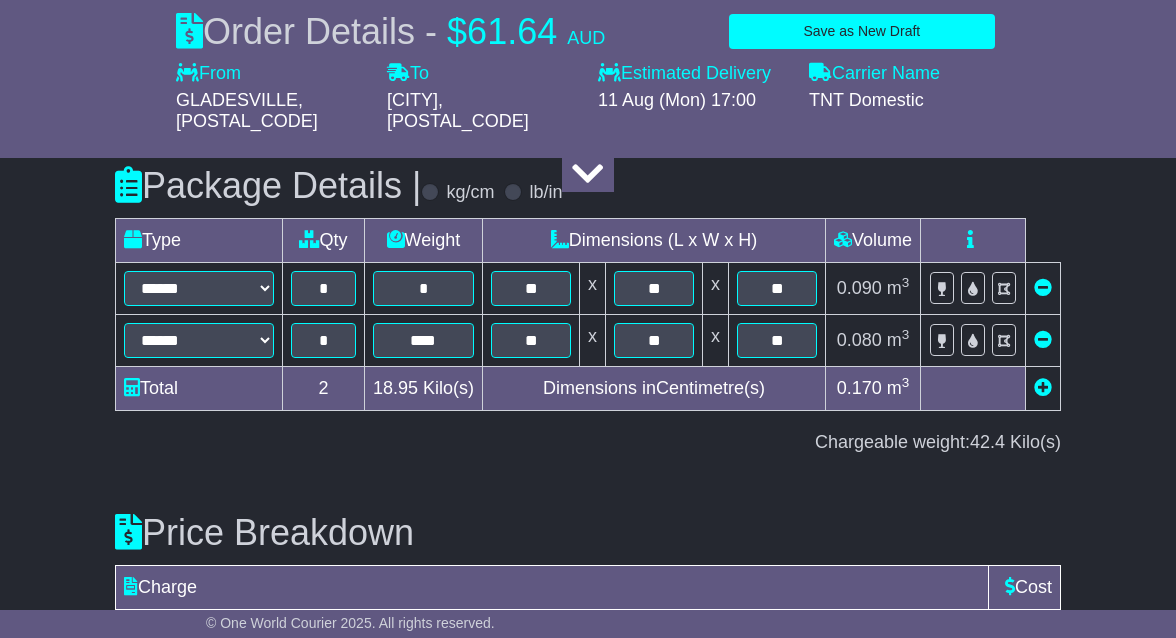 scroll, scrollTop: 2376, scrollLeft: 0, axis: vertical 